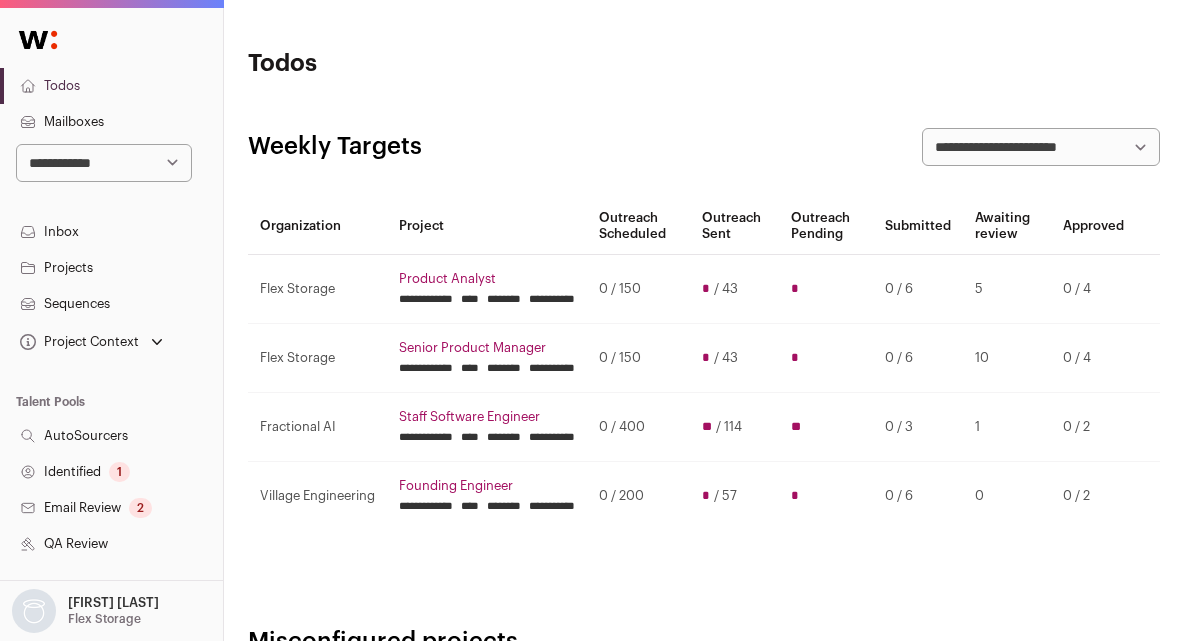 scroll, scrollTop: 0, scrollLeft: 0, axis: both 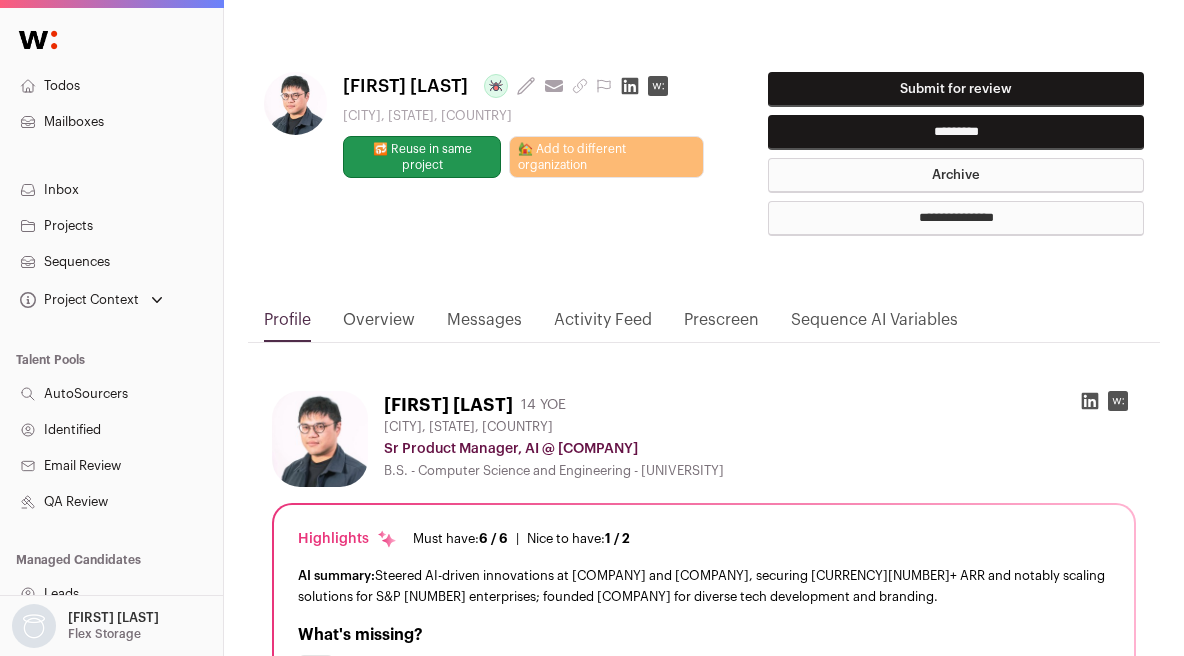 click on "Submit for review" at bounding box center [956, 89] 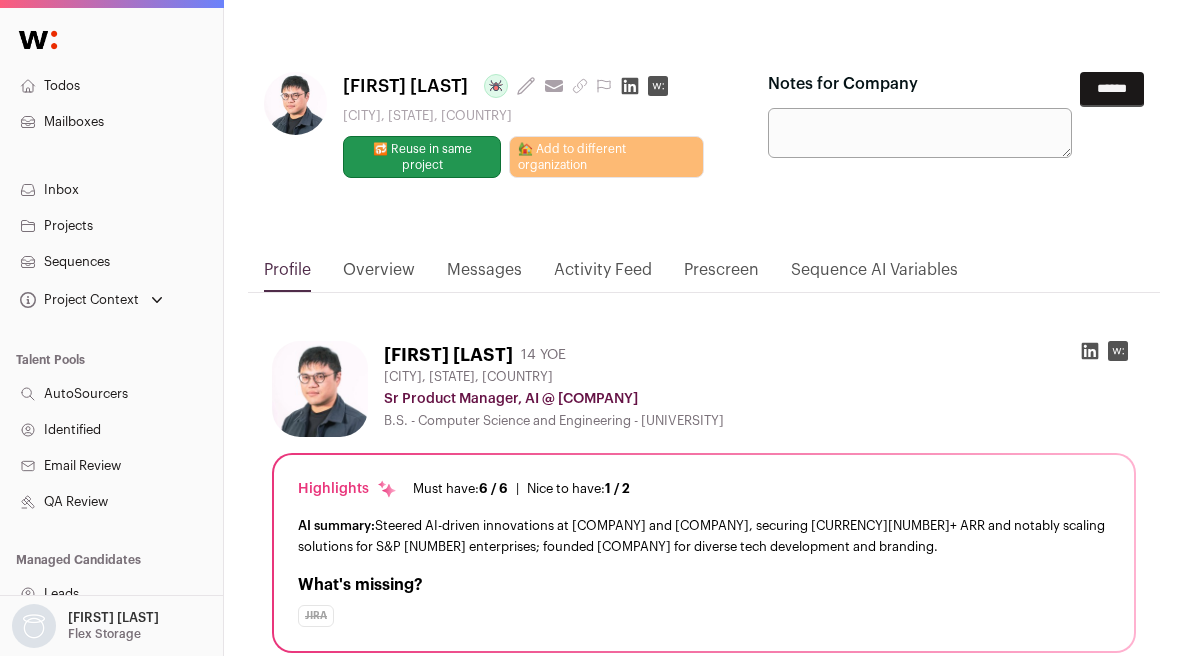 click on "Notes for Company" at bounding box center (920, 133) 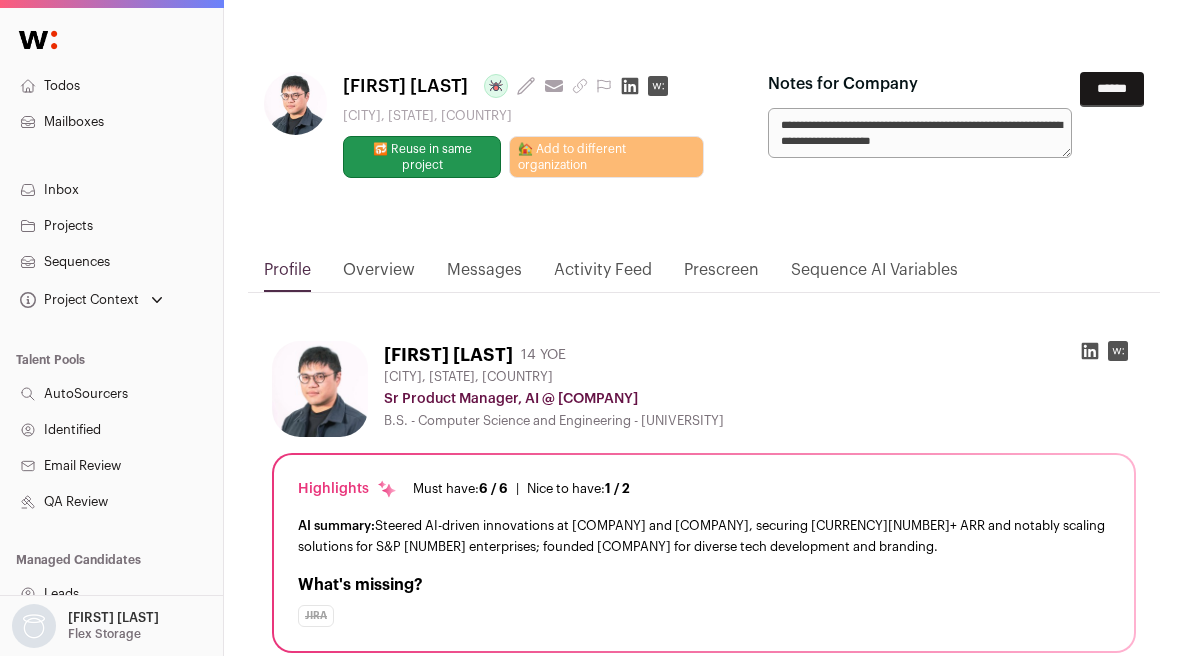 type on "**********" 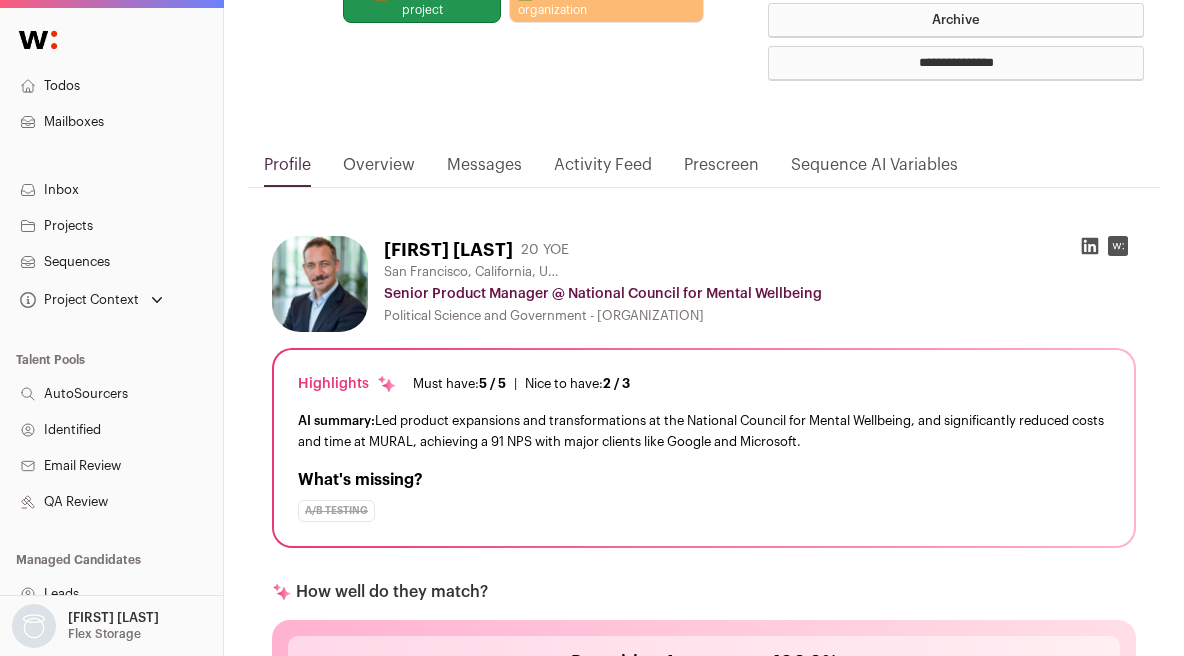 scroll, scrollTop: 361, scrollLeft: 0, axis: vertical 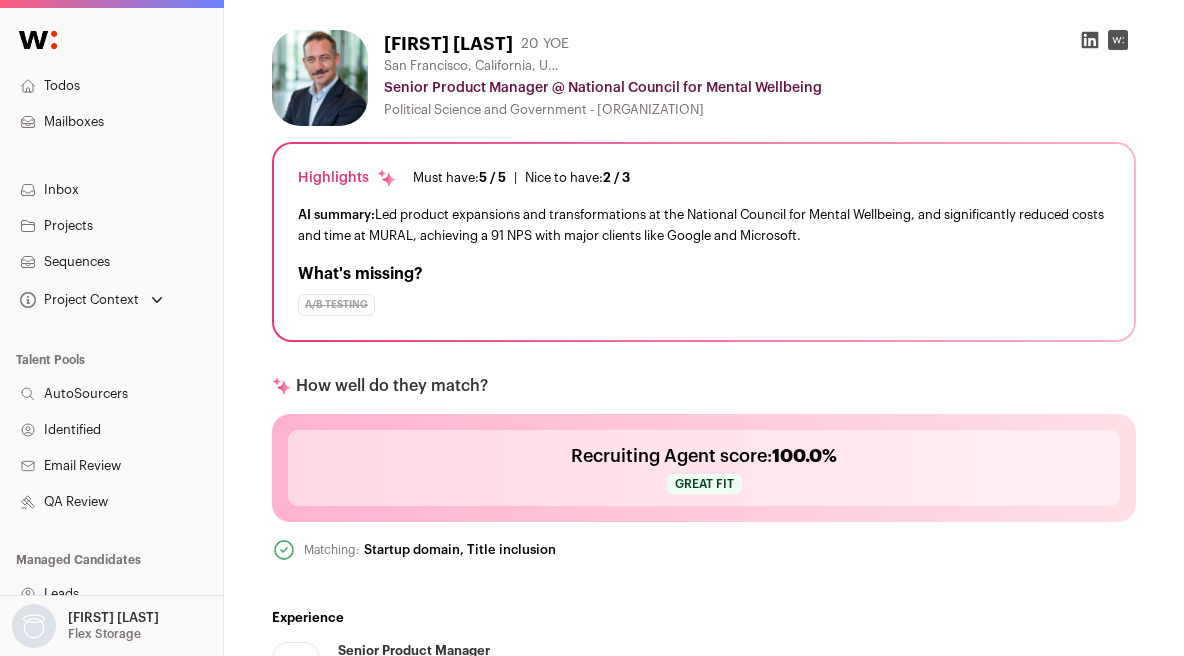 click on "AI summary:  Led product expansions and transformations at the National Council for Mental Wellbeing, and significantly reduced costs and time at MURAL, achieving a 91 NPS with major clients like Google and Microsoft." at bounding box center [704, 225] 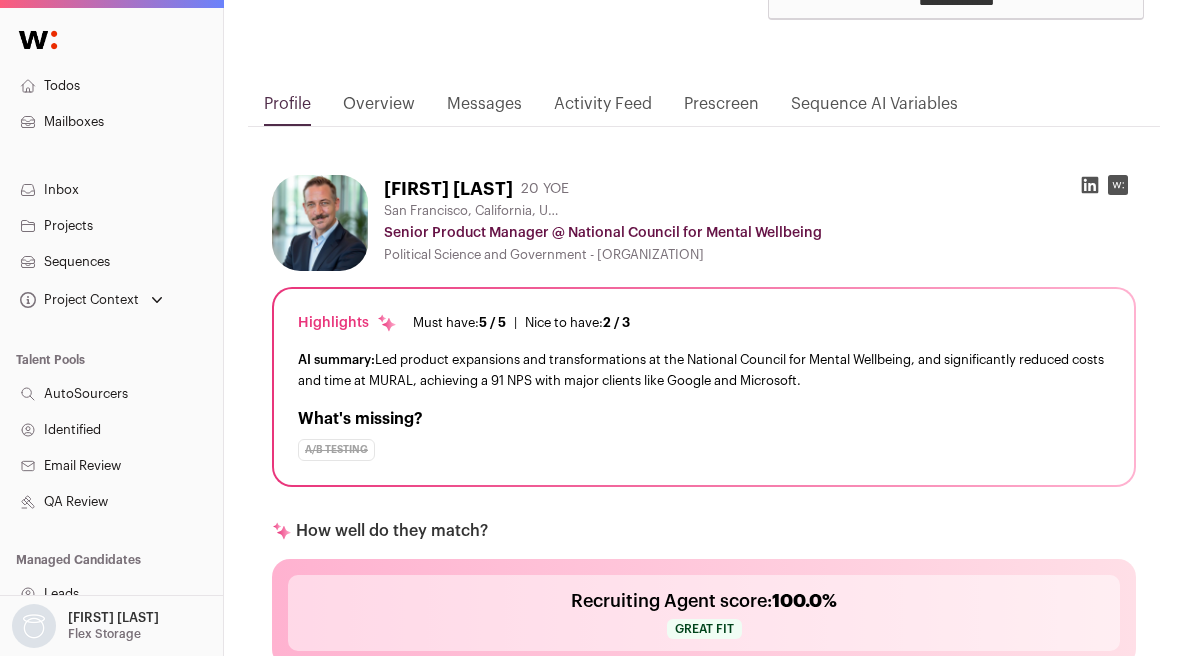 scroll, scrollTop: 0, scrollLeft: 0, axis: both 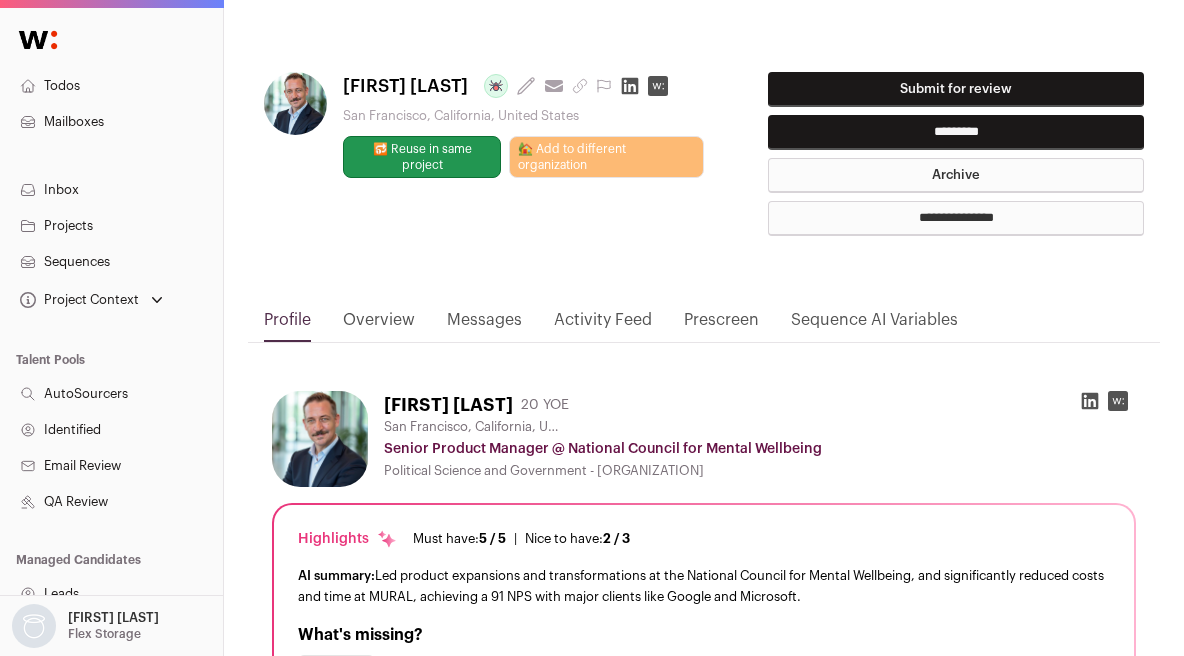 click on "Submit for review" at bounding box center [956, 89] 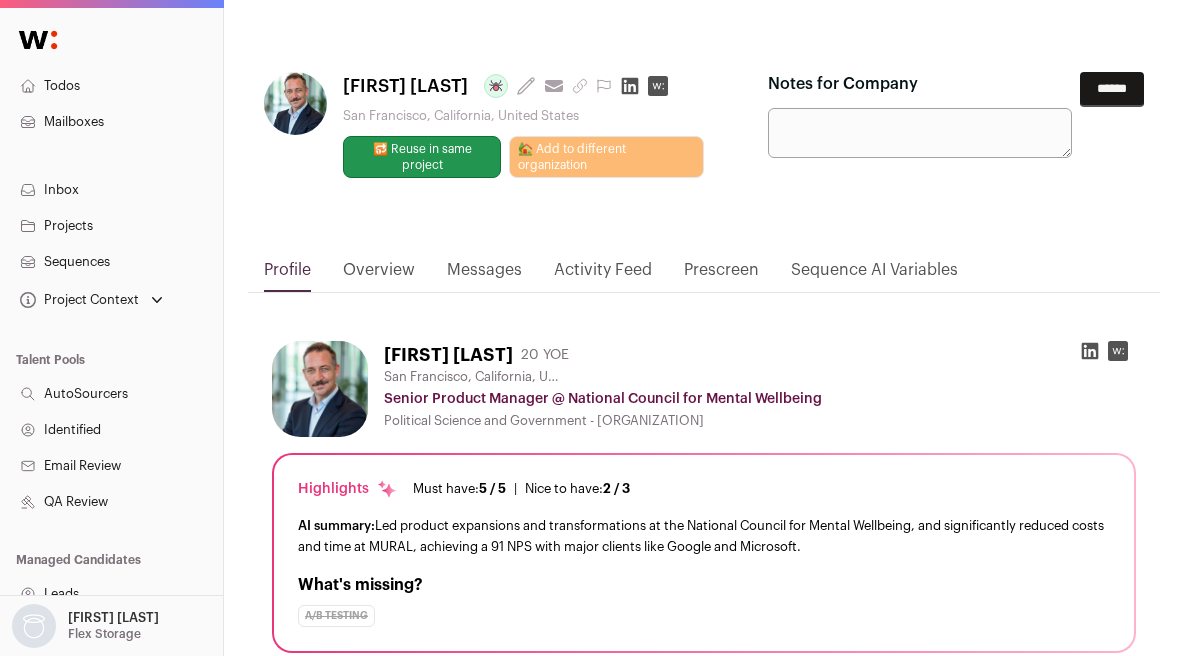 click on "Notes for Company" at bounding box center (920, 133) 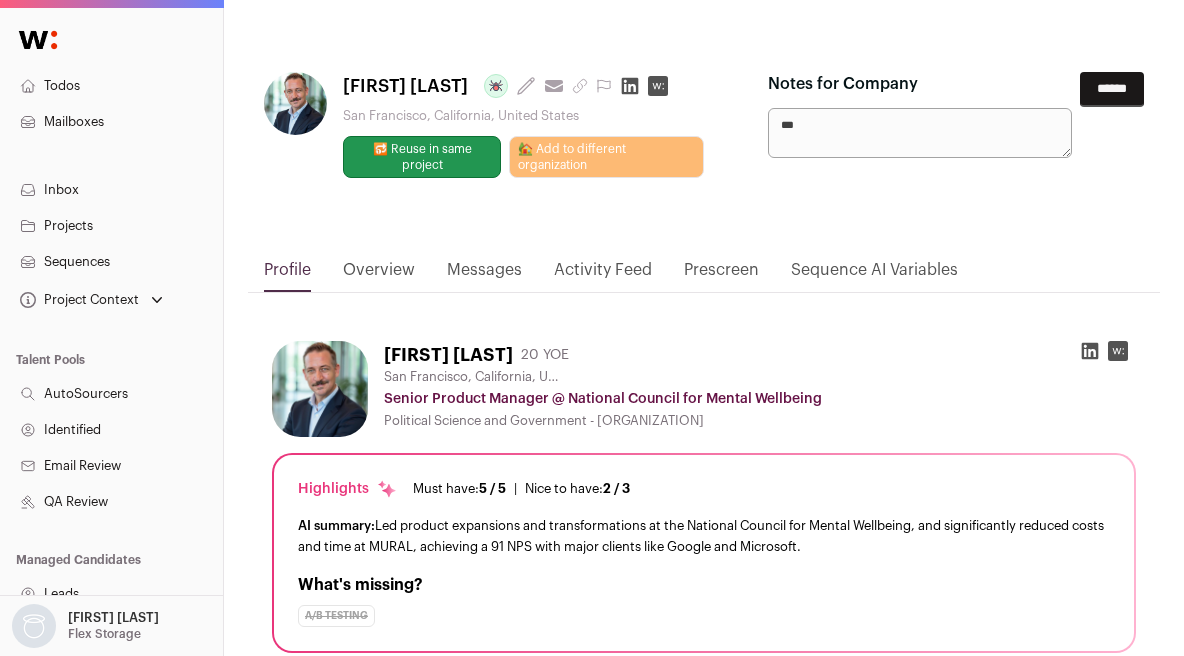type on "***" 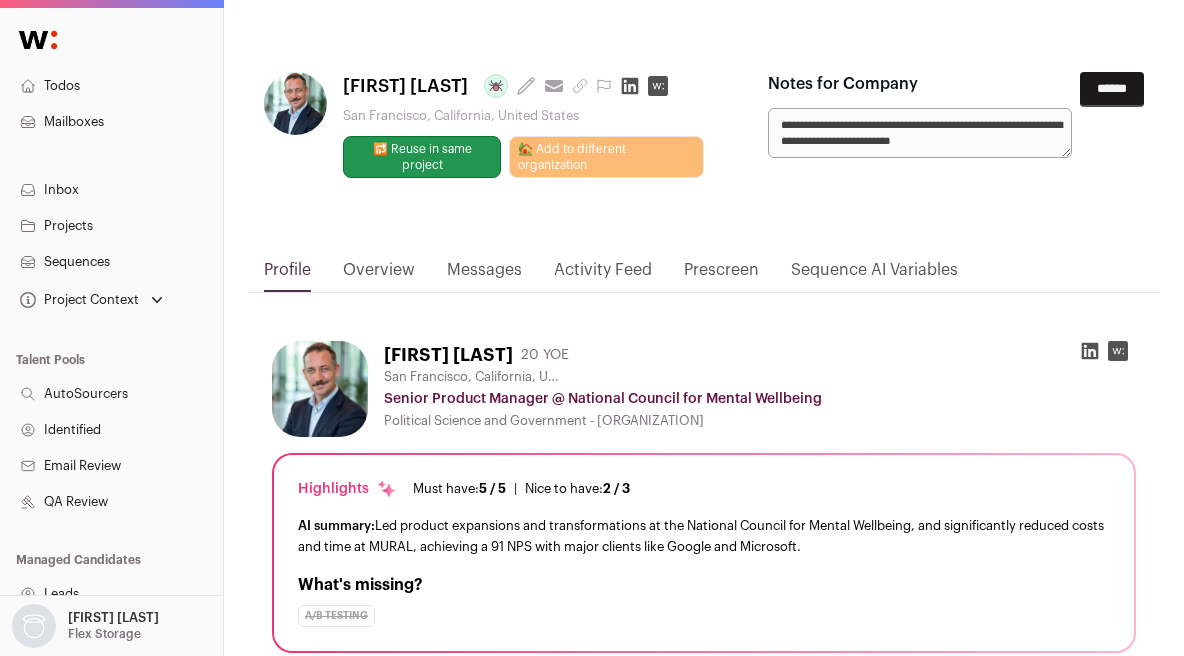 scroll, scrollTop: 5, scrollLeft: 0, axis: vertical 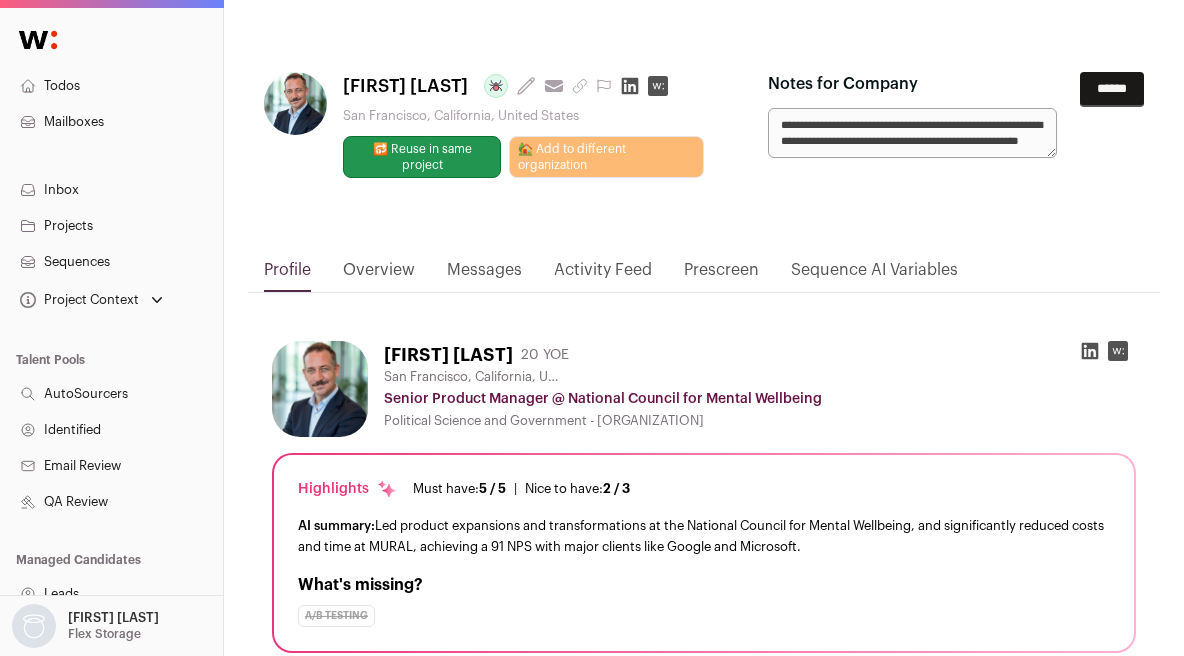type on "**********" 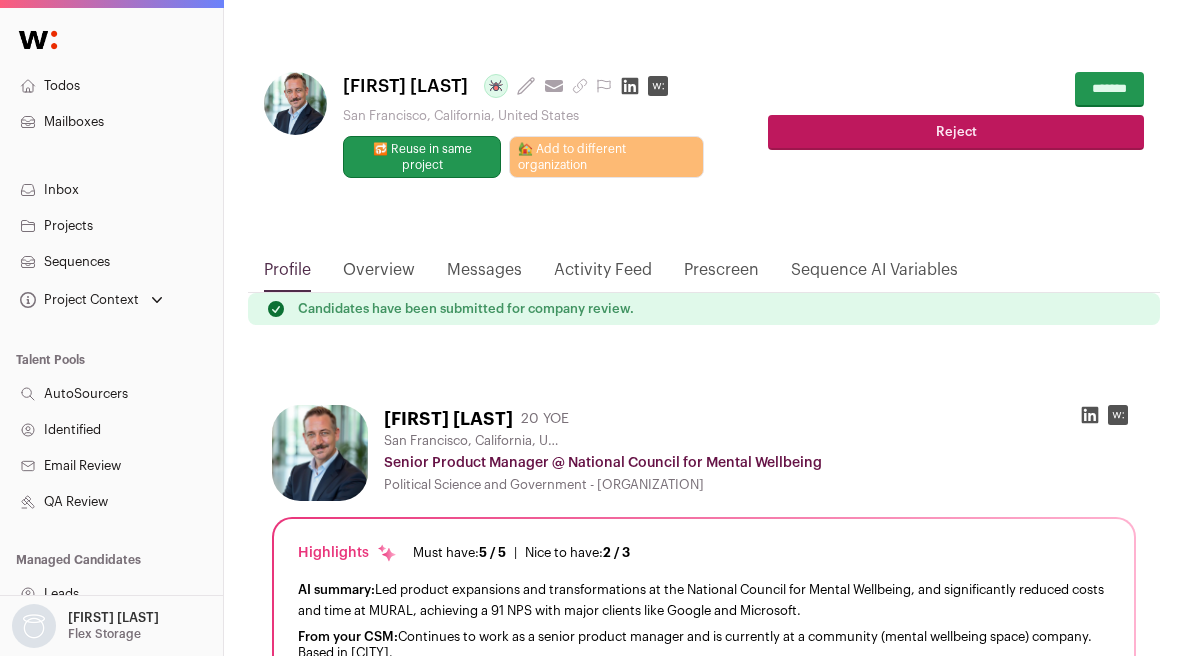 click on "**********" at bounding box center (704, 1658) 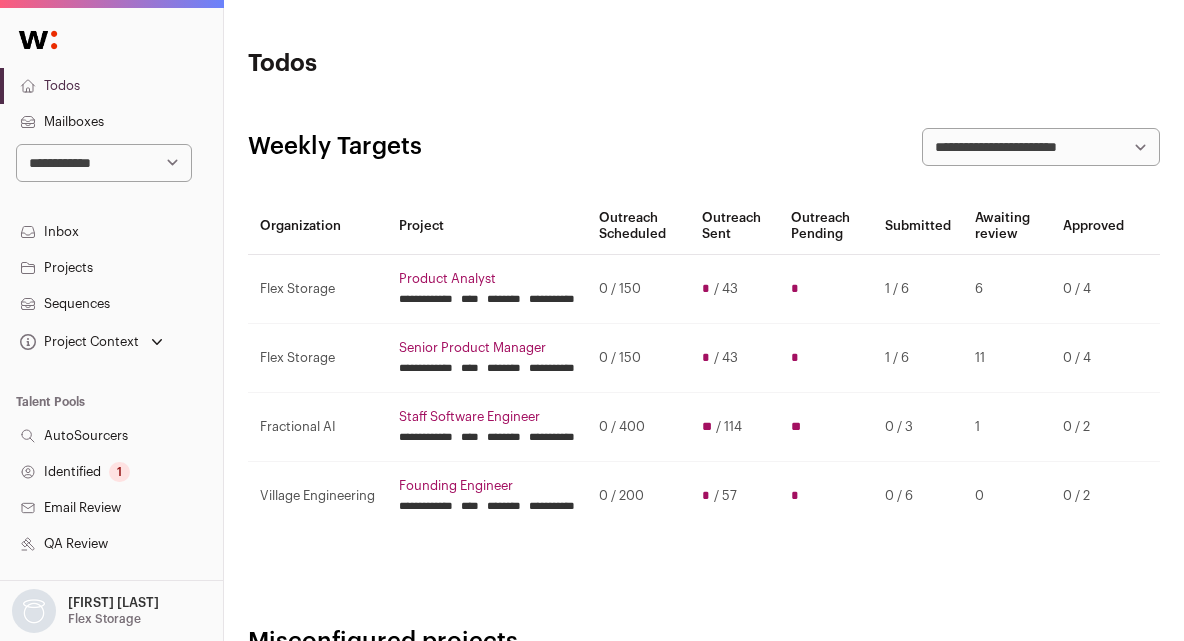 scroll, scrollTop: 0, scrollLeft: 0, axis: both 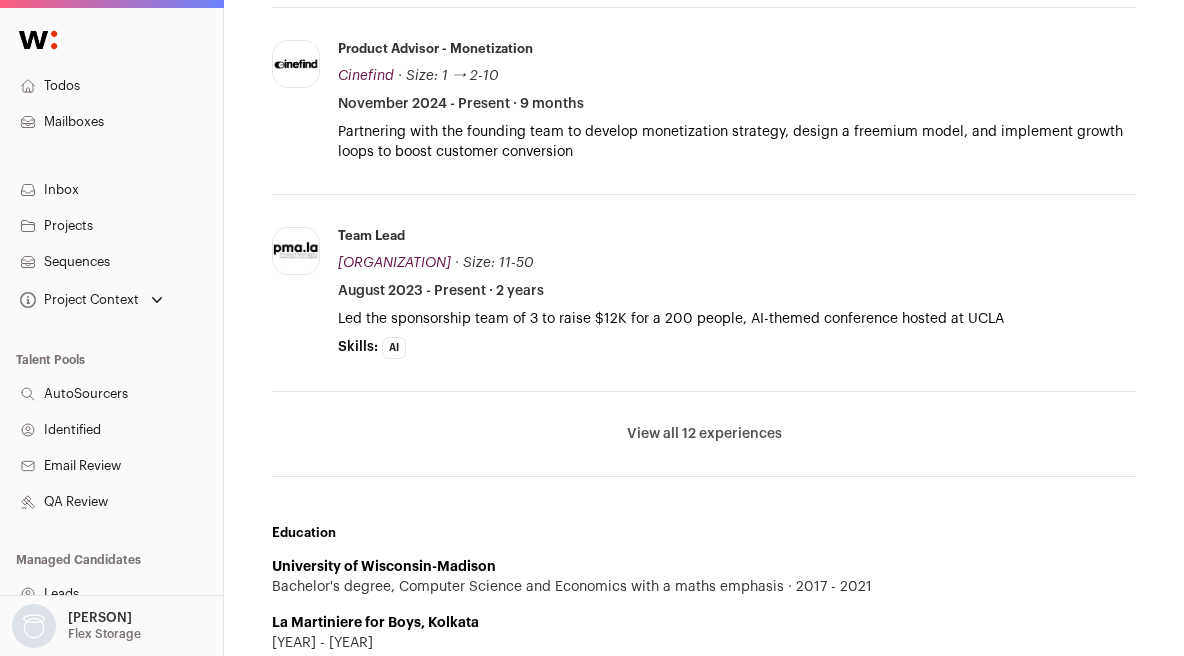 click on "View all 12 experiences" at bounding box center [704, 434] 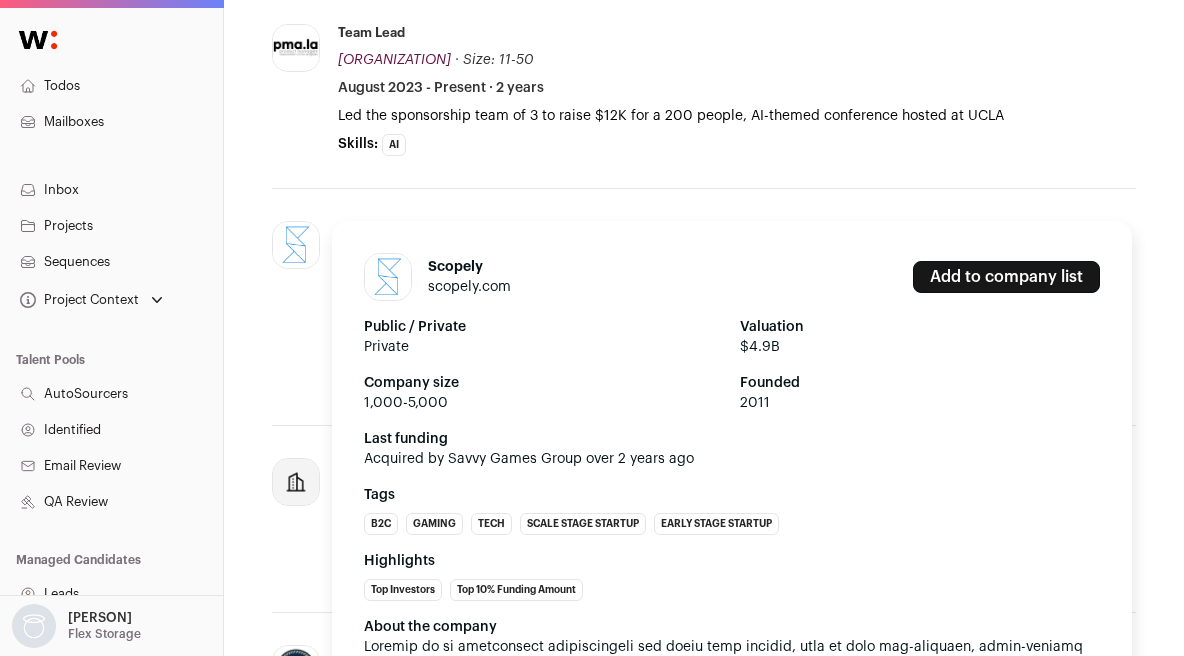 scroll, scrollTop: 1619, scrollLeft: 0, axis: vertical 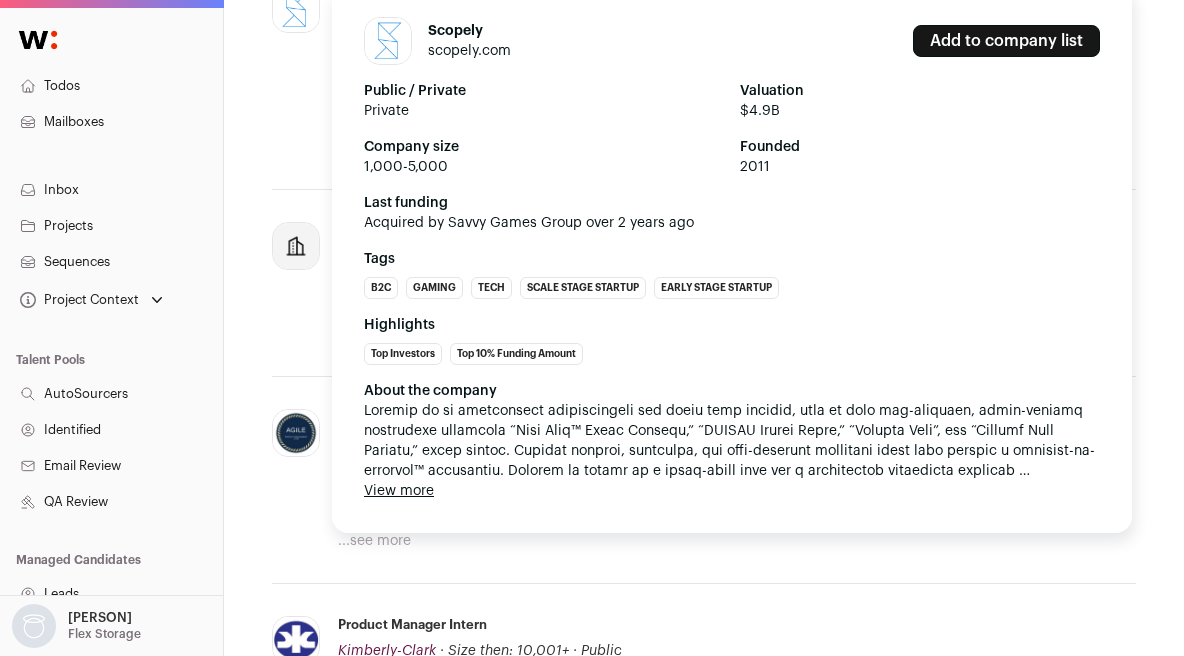 click at bounding box center (732, 441) 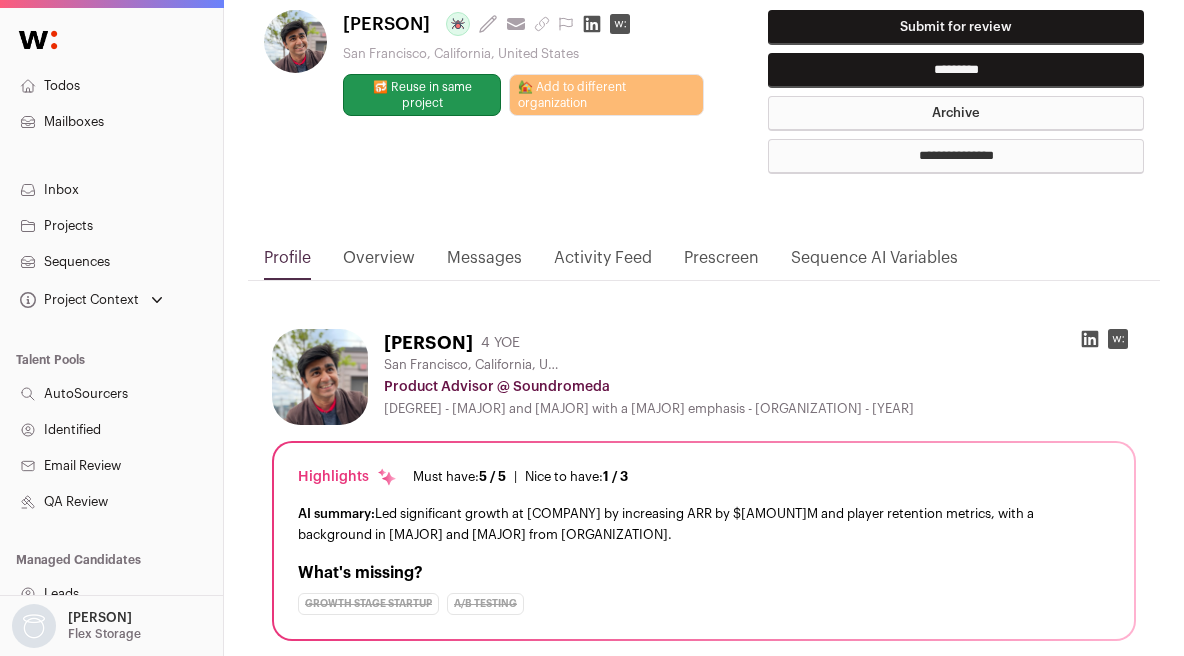 scroll, scrollTop: 0, scrollLeft: 0, axis: both 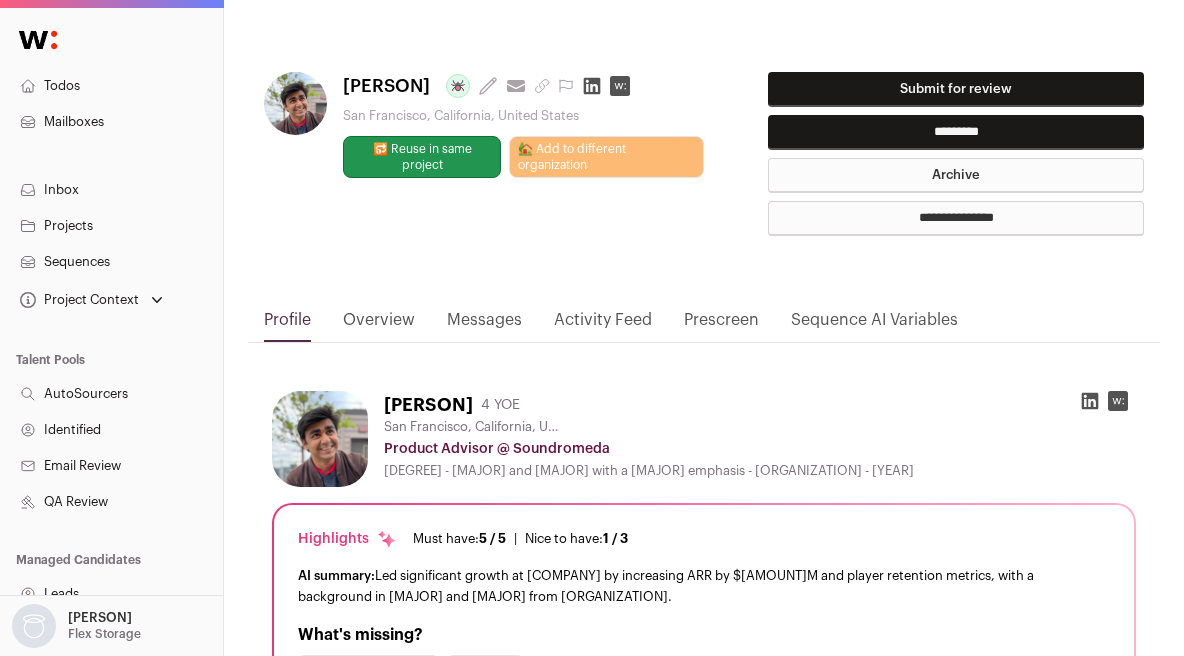 click on "Submit for review" at bounding box center [956, 89] 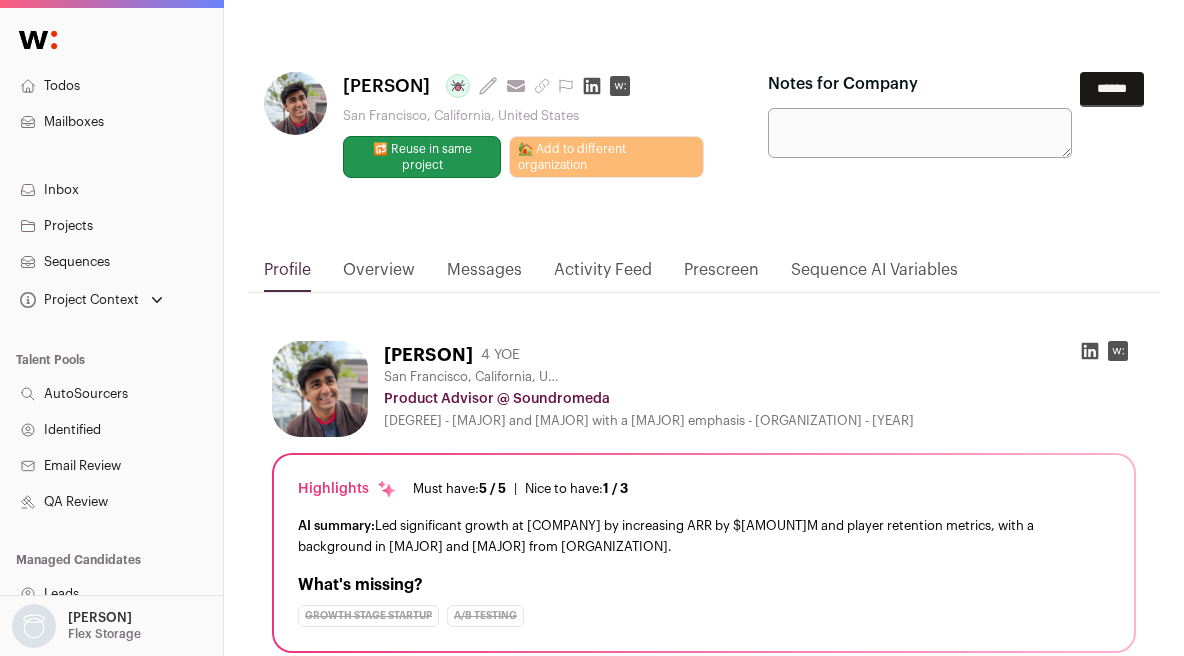 click on "Notes for Company" at bounding box center (920, 133) 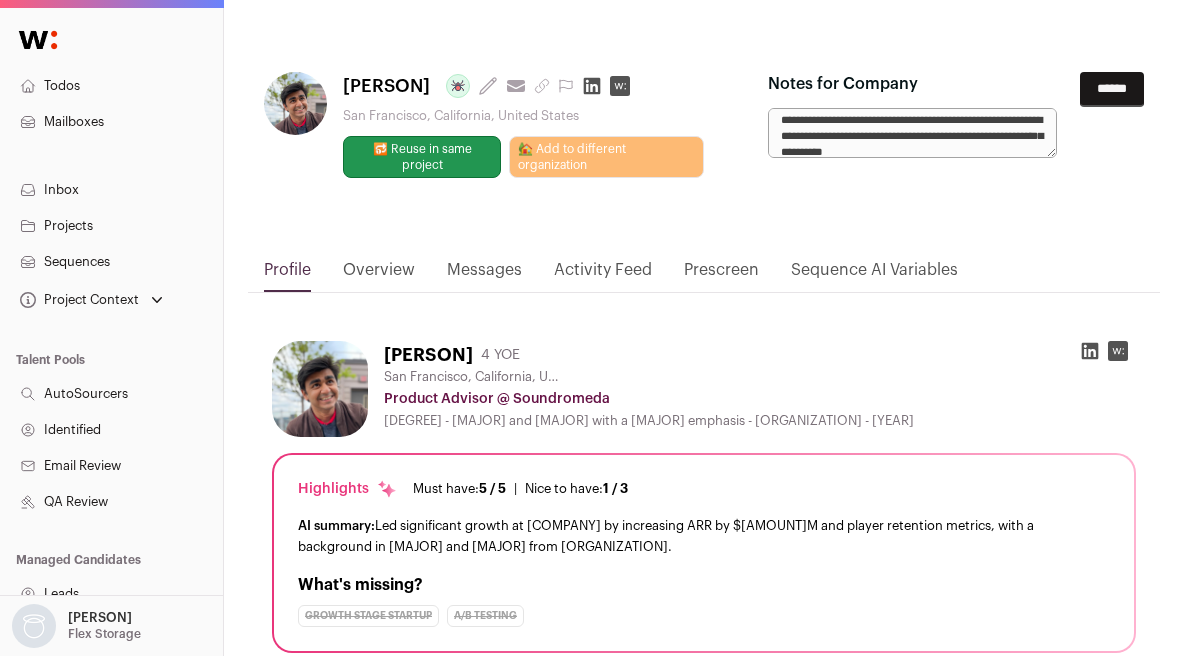 scroll, scrollTop: 21, scrollLeft: 0, axis: vertical 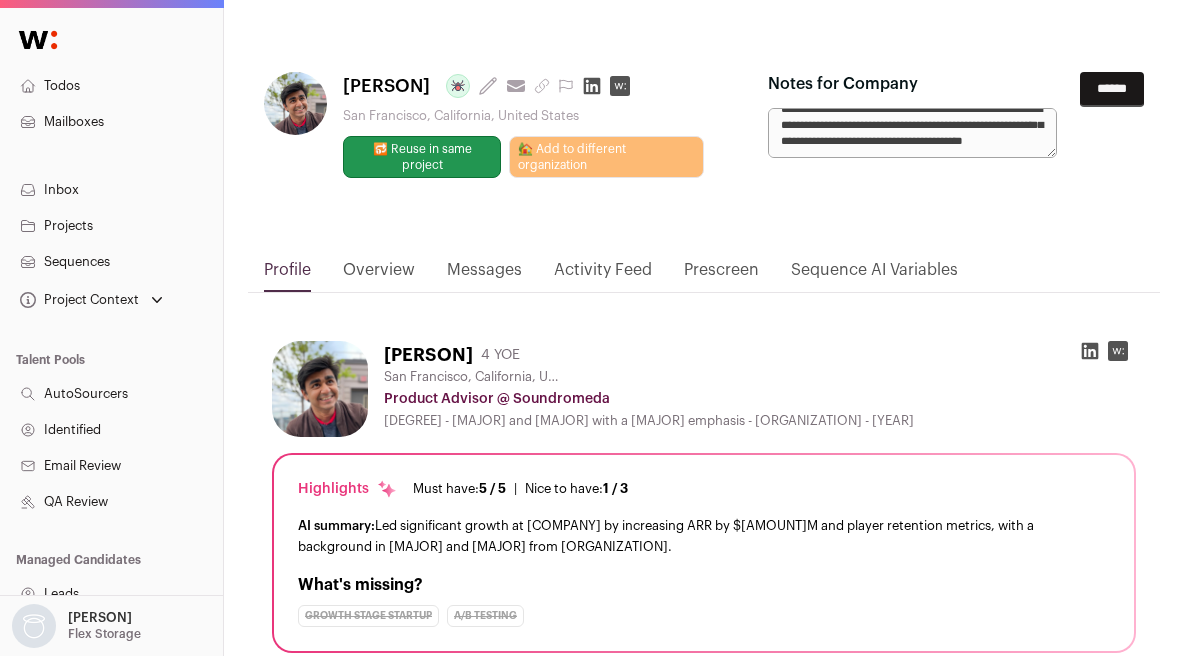 type on "**********" 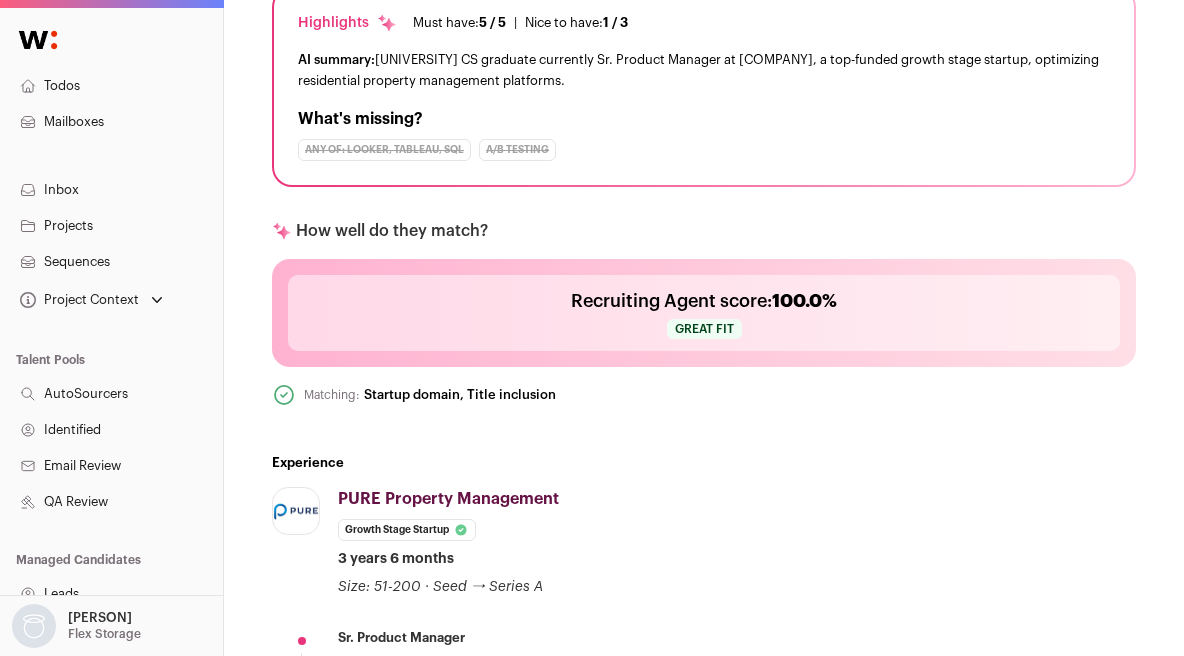 scroll, scrollTop: 0, scrollLeft: 0, axis: both 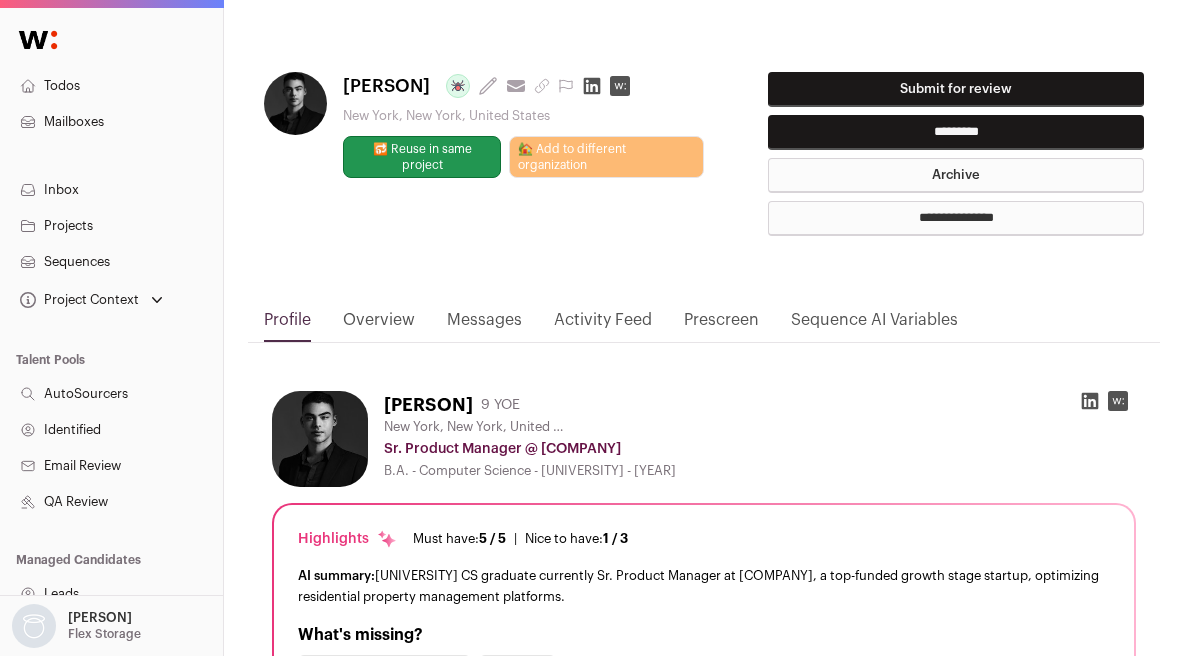 click on "Submit for review" at bounding box center [956, 89] 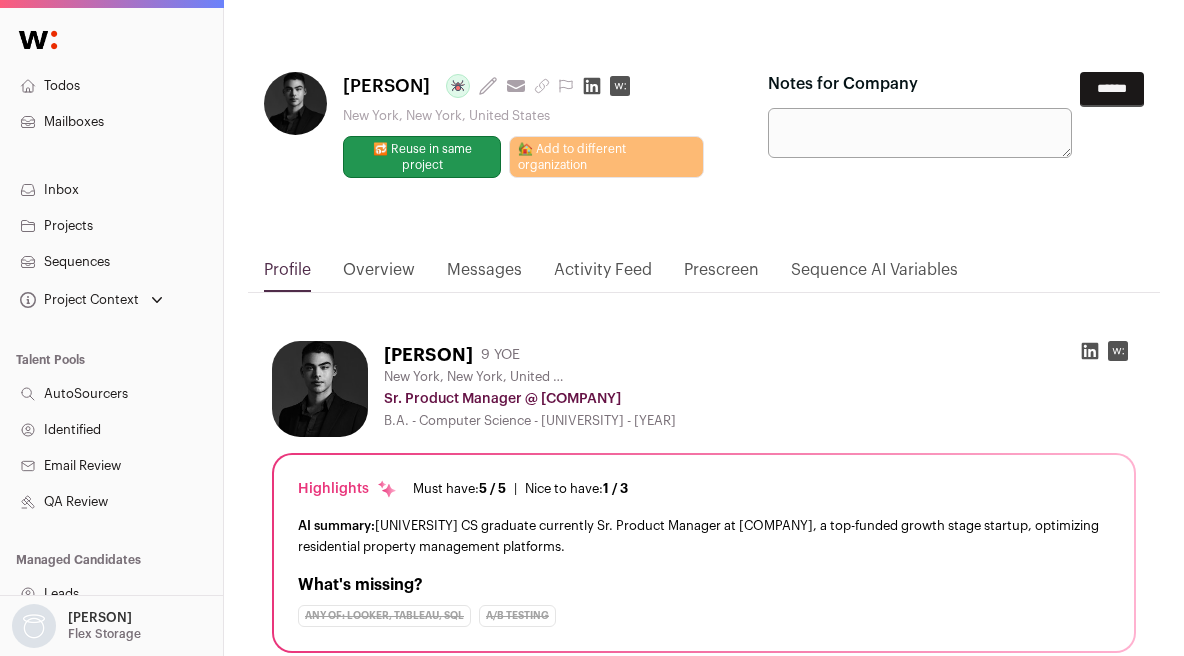 click on "Notes for Company" at bounding box center [920, 133] 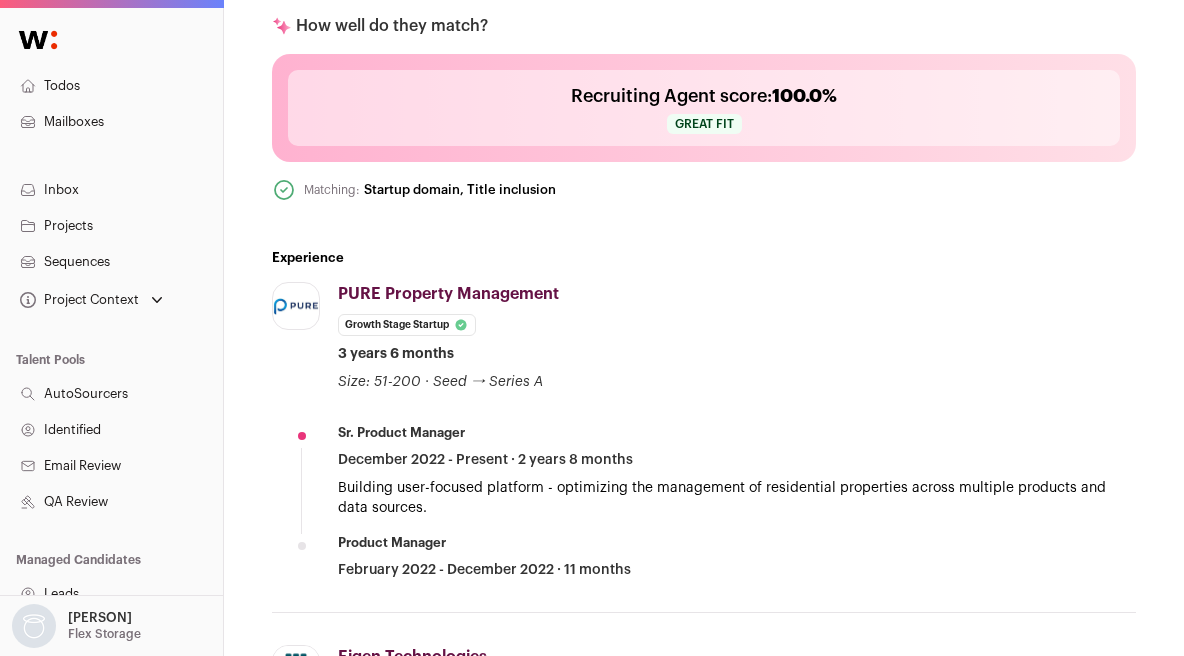 scroll, scrollTop: 0, scrollLeft: 0, axis: both 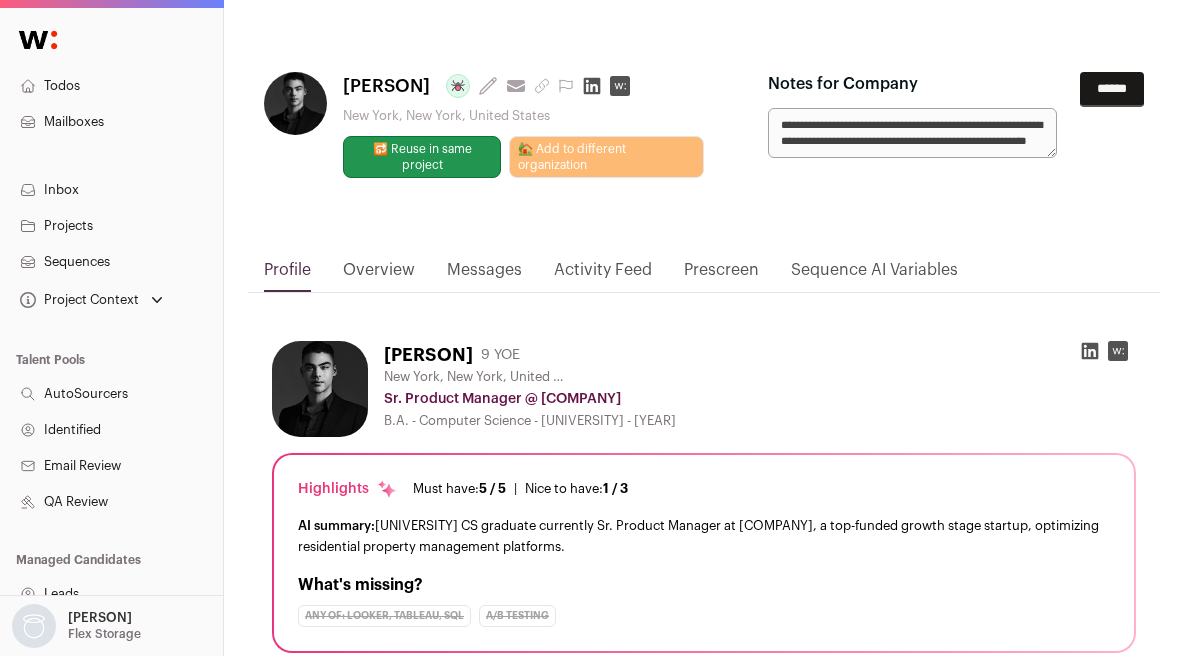 type on "**********" 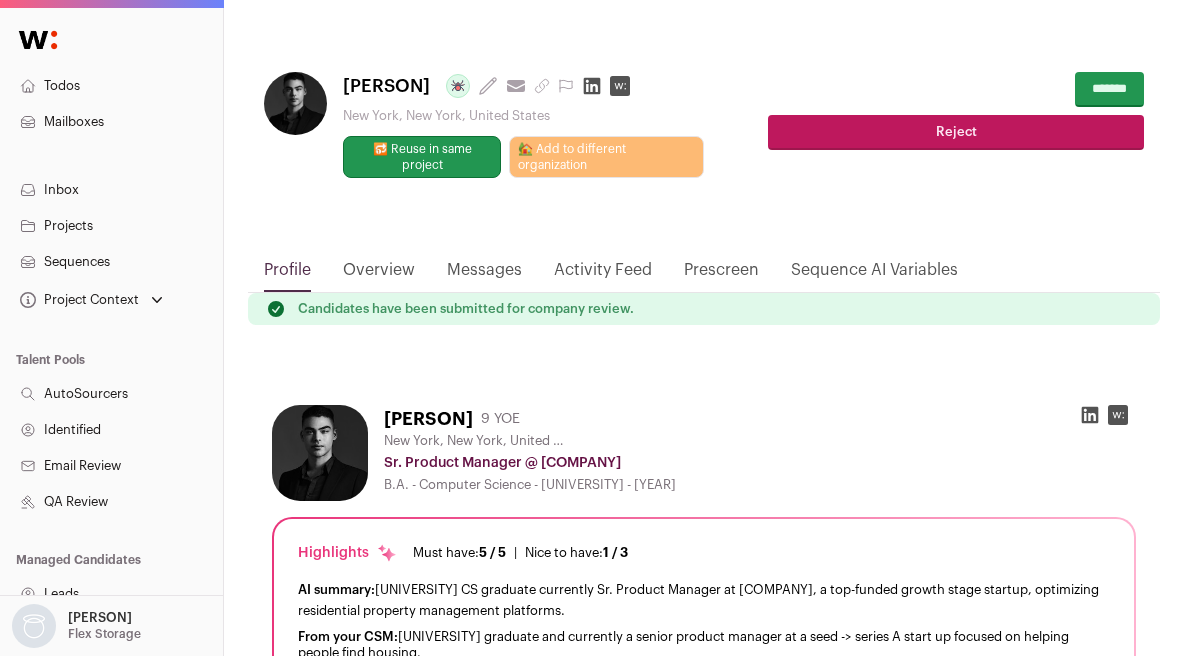 click on "Todos
Mailboxes
Inbox
Projects
Sequences
Project Context
Product Analyst
Senior Product Manager
Loading...
Loading...
Loading...
Loading..." at bounding box center (592, 1392) 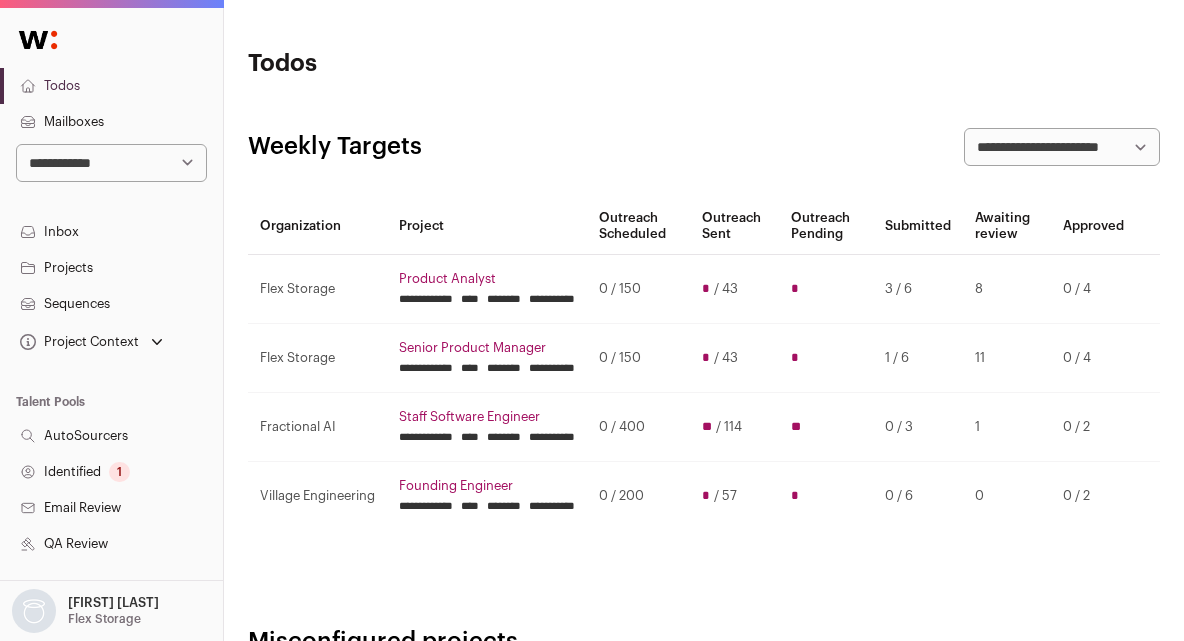 scroll, scrollTop: 0, scrollLeft: 0, axis: both 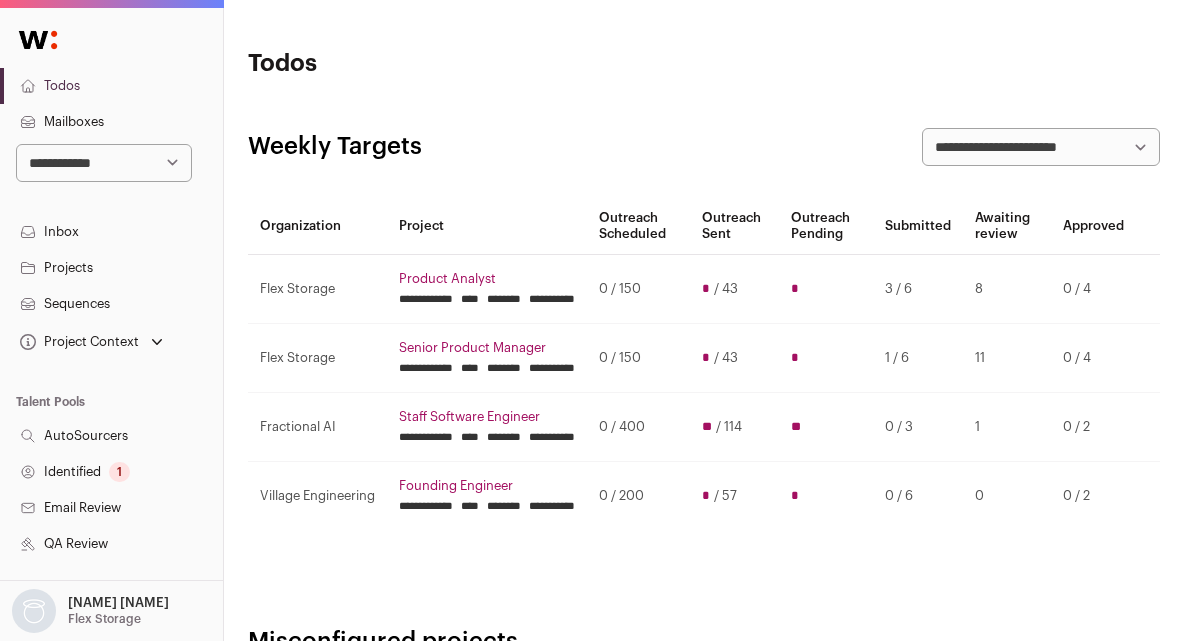 click on "**********" at bounding box center [704, 535] 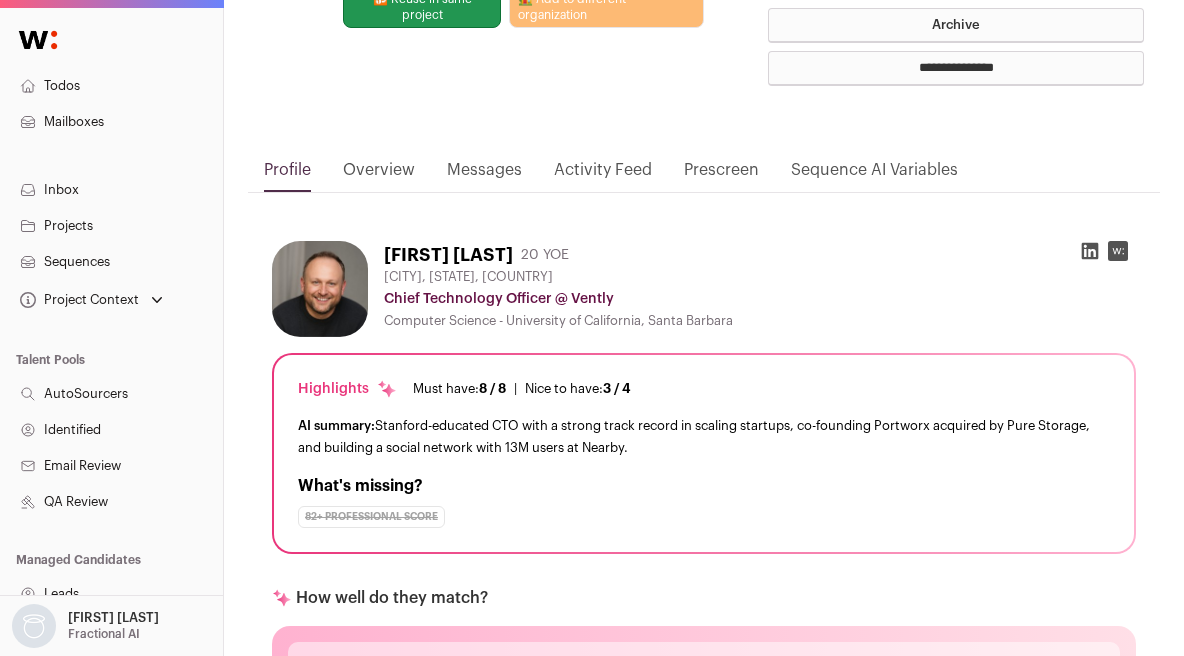 scroll, scrollTop: 253, scrollLeft: 0, axis: vertical 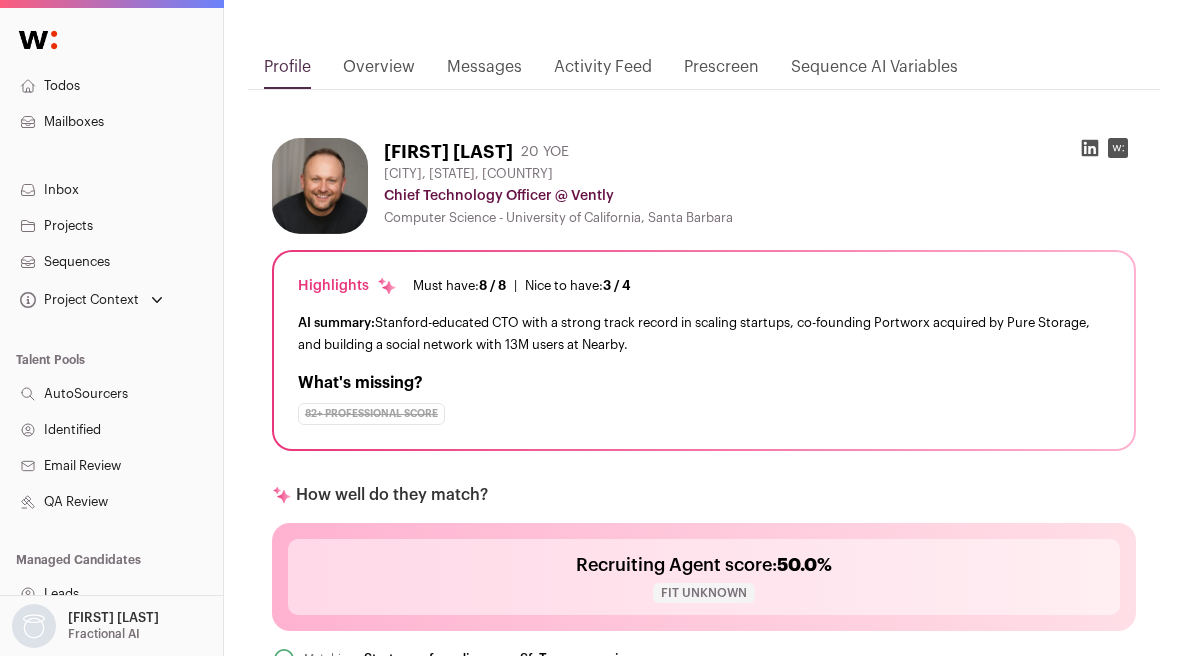 click on "AI summary:  Stanford-educated CTO with a strong track record in scaling startups, co-founding Portworx acquired by Pure Storage, and building a social network with 13M users at Nearby." at bounding box center (704, 333) 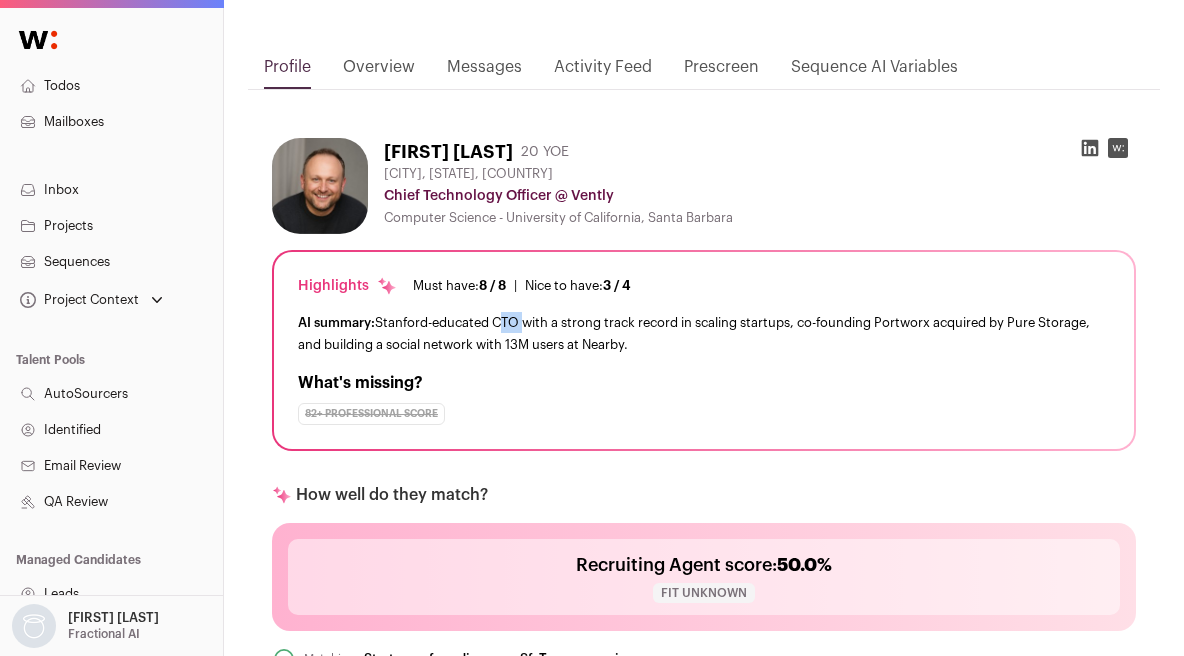 click on "AI summary:  Stanford-educated CTO with a strong track record in scaling startups, co-founding Portworx acquired by Pure Storage, and building a social network with 13M users at Nearby." at bounding box center [704, 333] 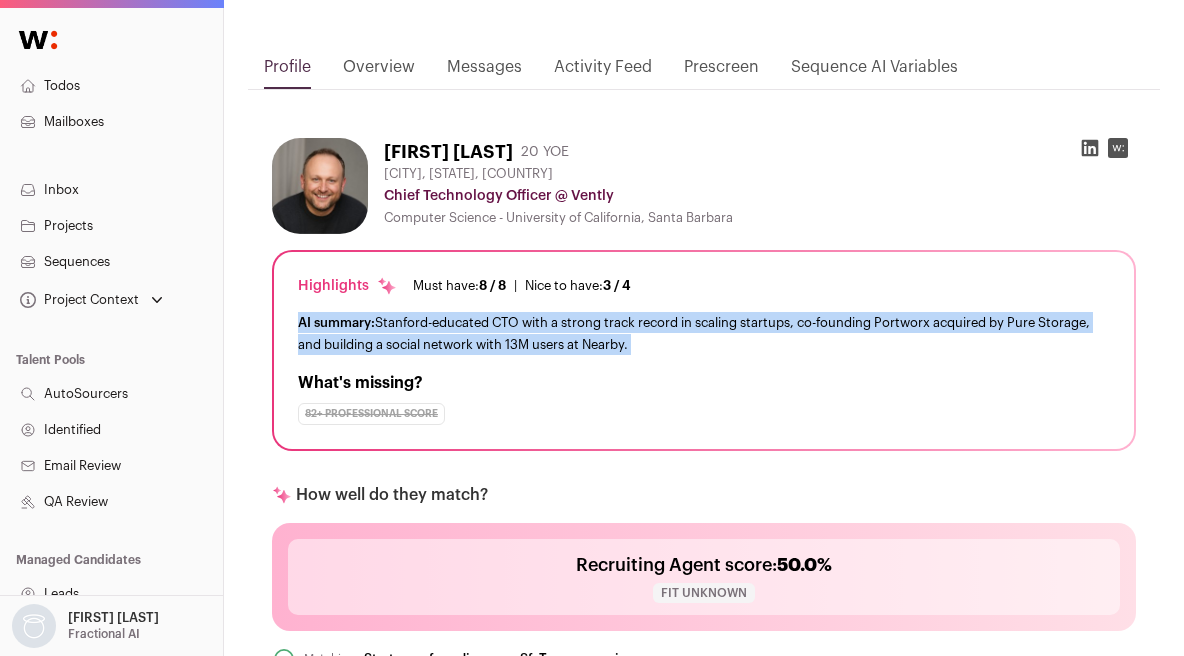 click on "AI summary:  Stanford-educated CTO with a strong track record in scaling startups, co-founding Portworx acquired by Pure Storage, and building a social network with 13M users at Nearby." at bounding box center [704, 333] 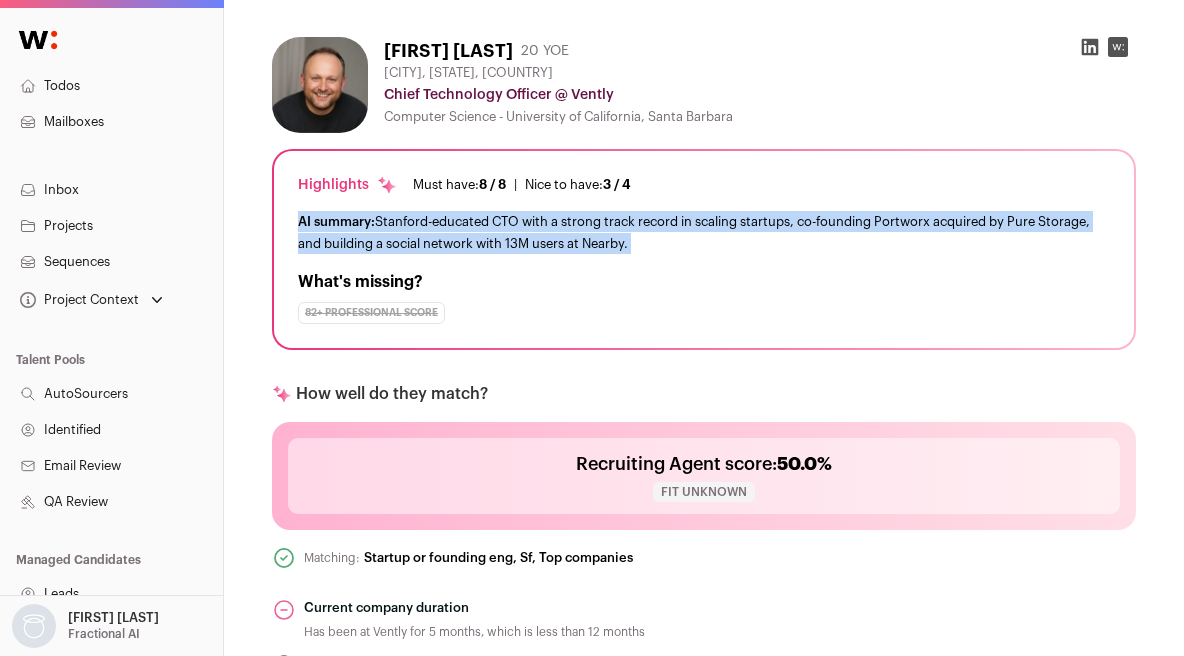 scroll, scrollTop: 0, scrollLeft: 0, axis: both 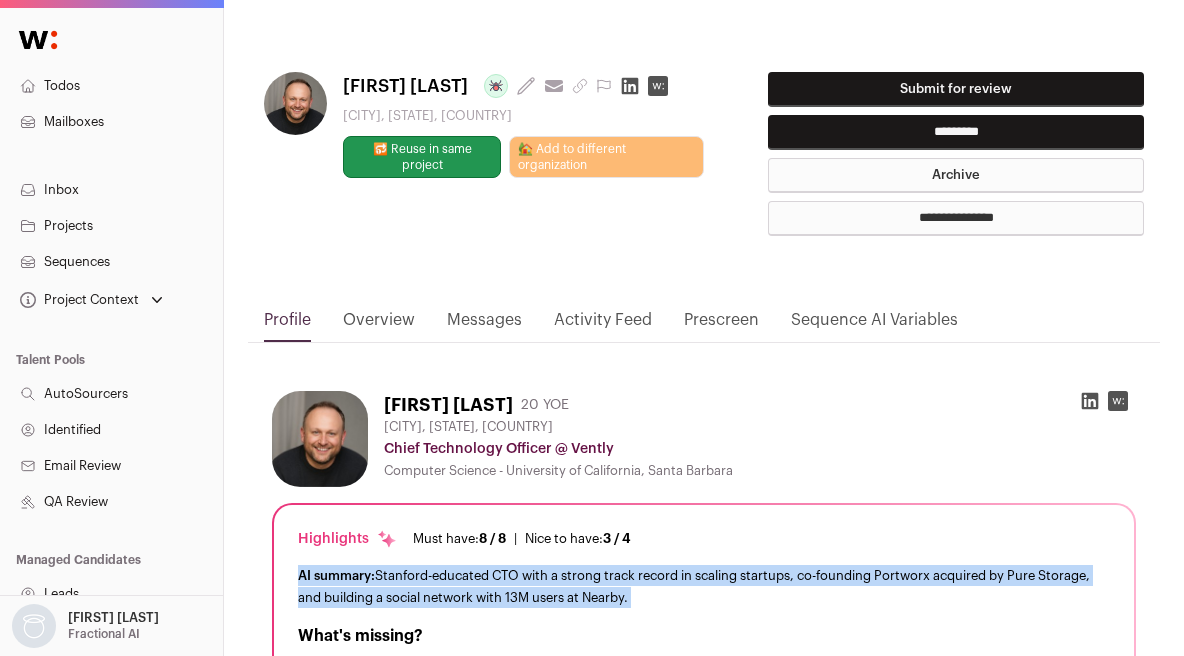click on "Submit for review" at bounding box center (956, 89) 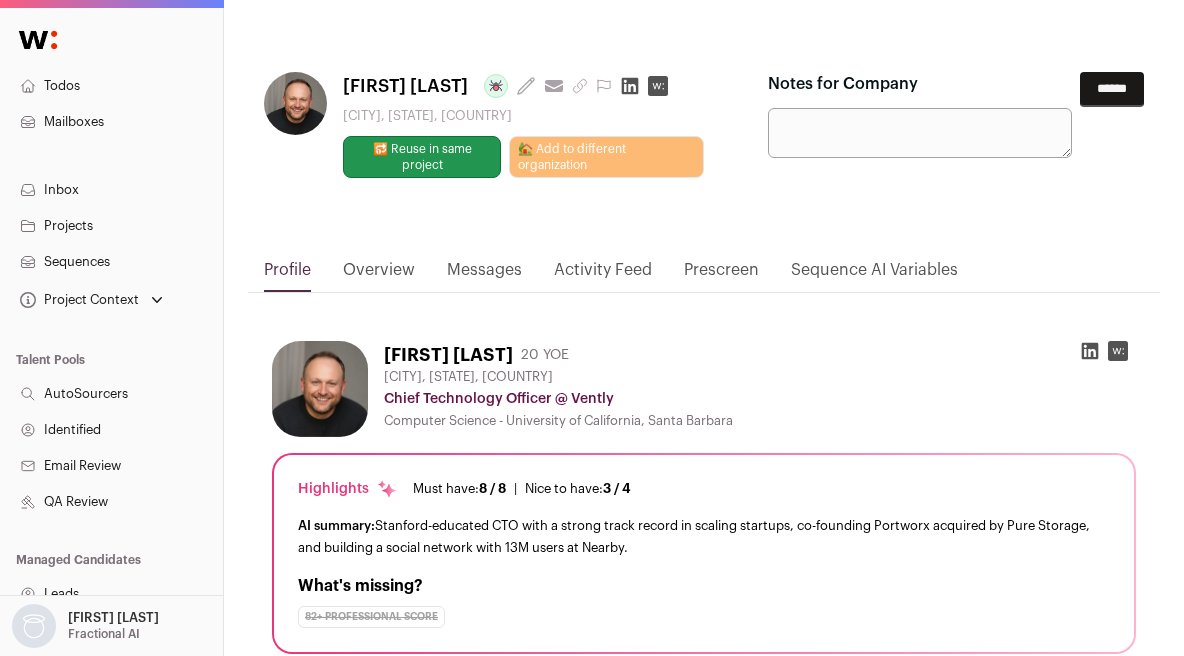 click on "Notes for Company" at bounding box center (920, 133) 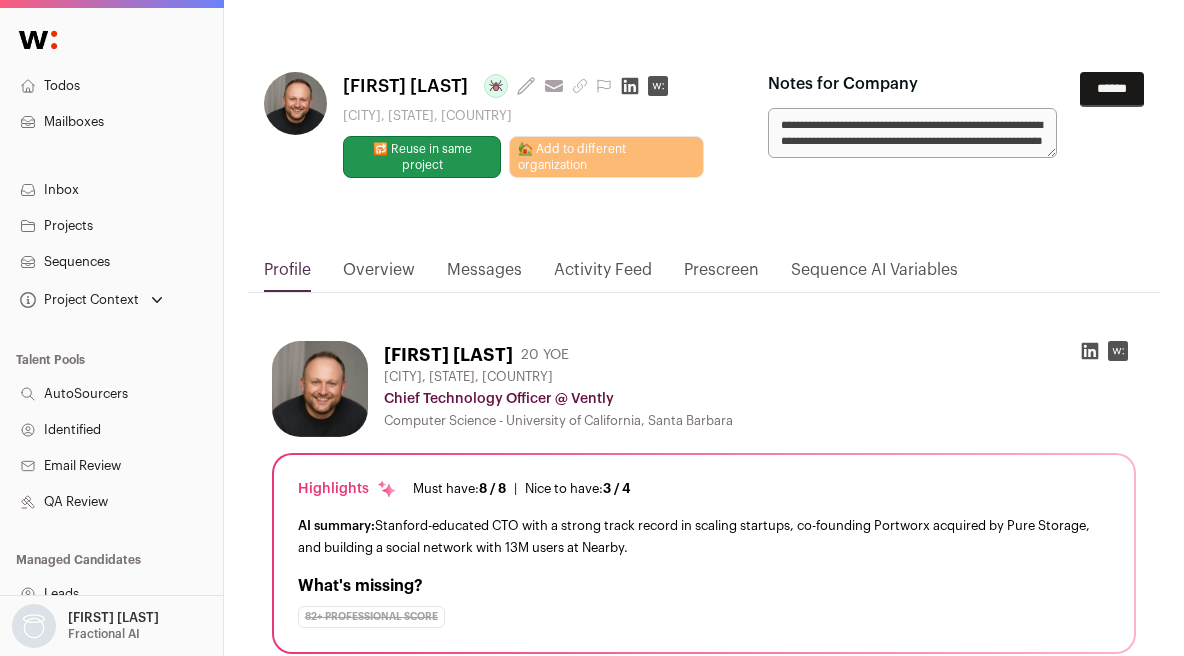 scroll, scrollTop: 32, scrollLeft: 0, axis: vertical 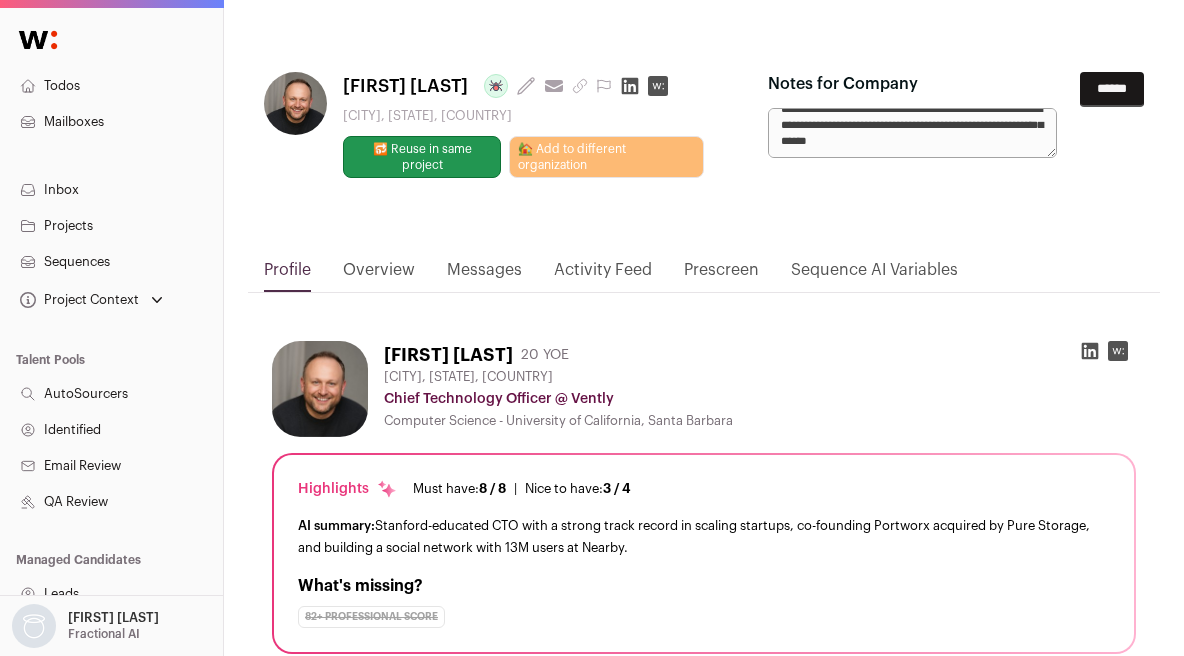 type on "**********" 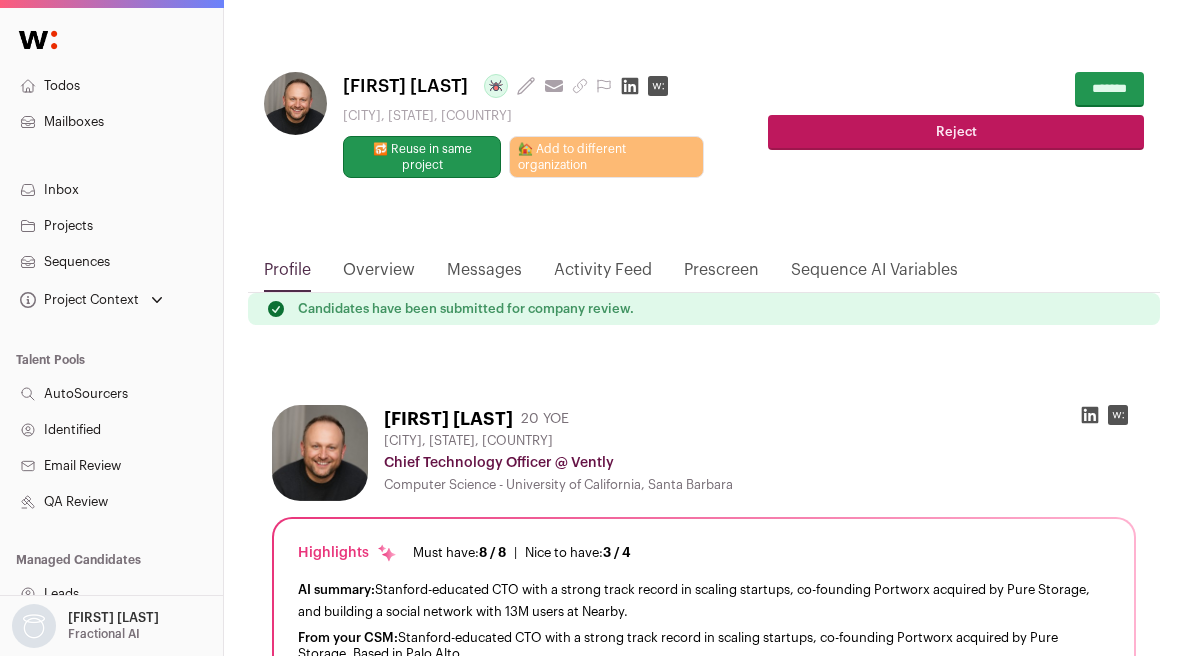 click on "Todos
Mailboxes
Inbox
Projects
Sequences
Project Context
Staff Software Engineer
Loading...
Loading...
Loading...
Loading..." at bounding box center (592, 1641) 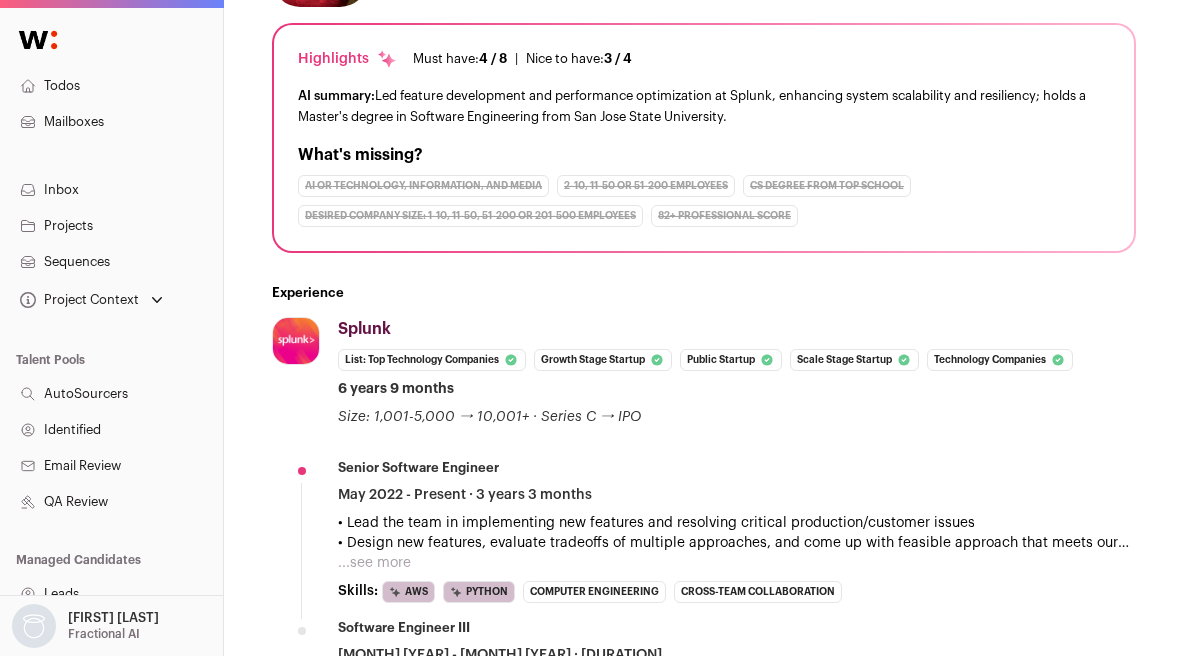 scroll, scrollTop: 686, scrollLeft: 0, axis: vertical 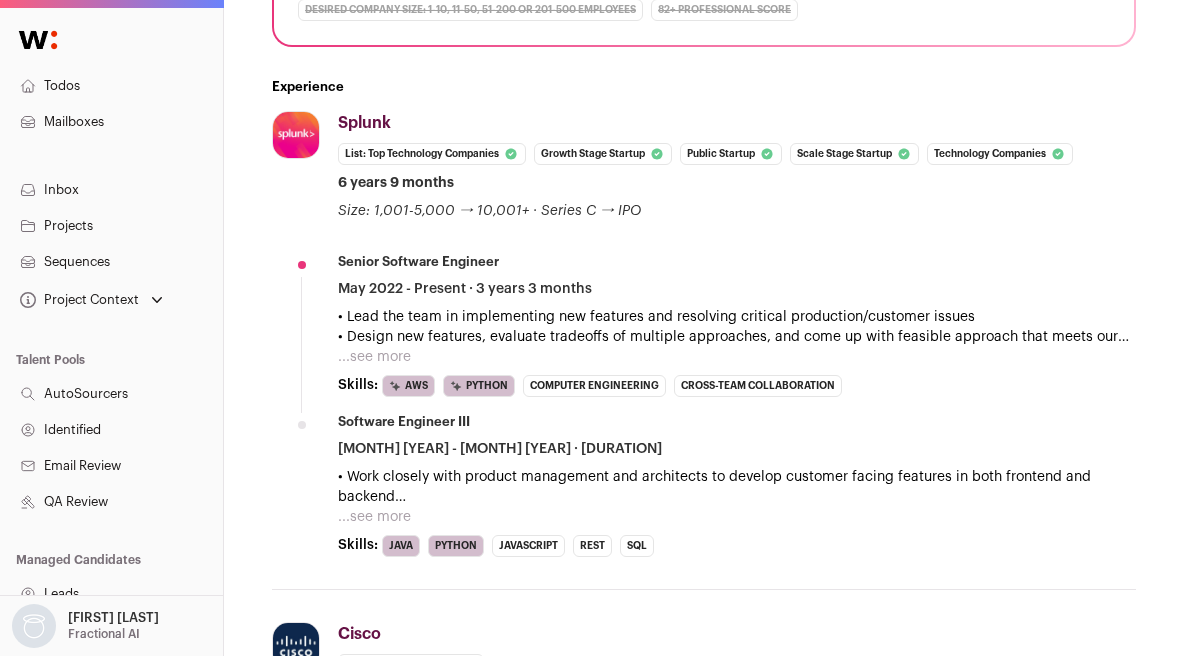 click on "Experience" at bounding box center [704, 87] 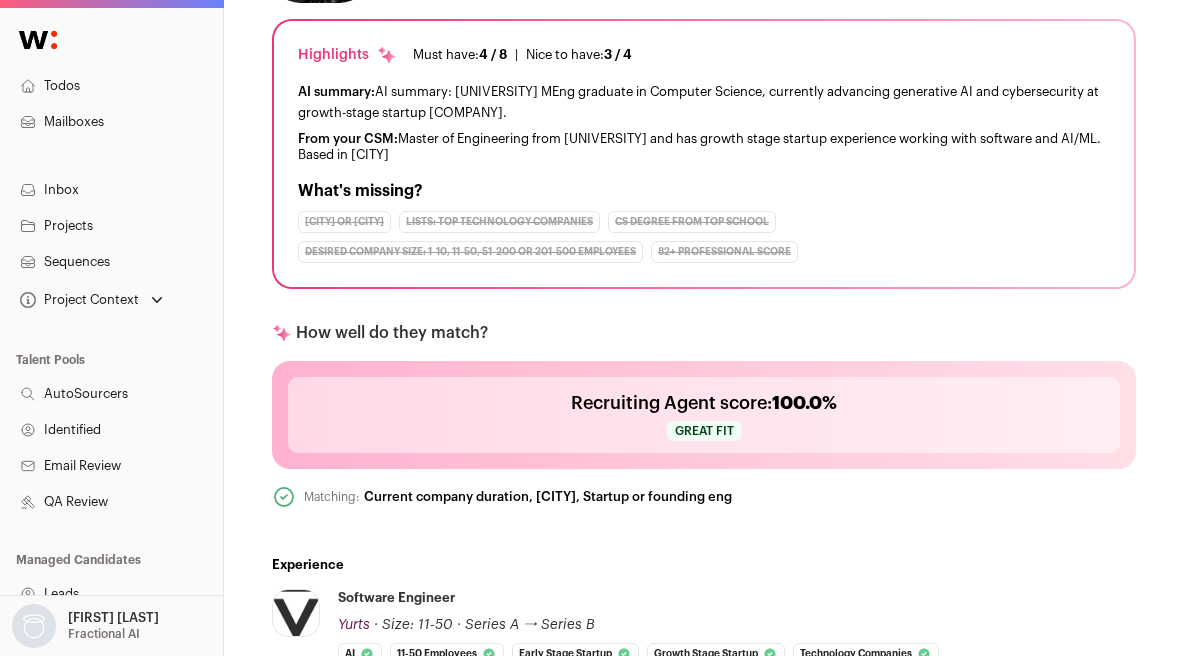 scroll, scrollTop: 471, scrollLeft: 0, axis: vertical 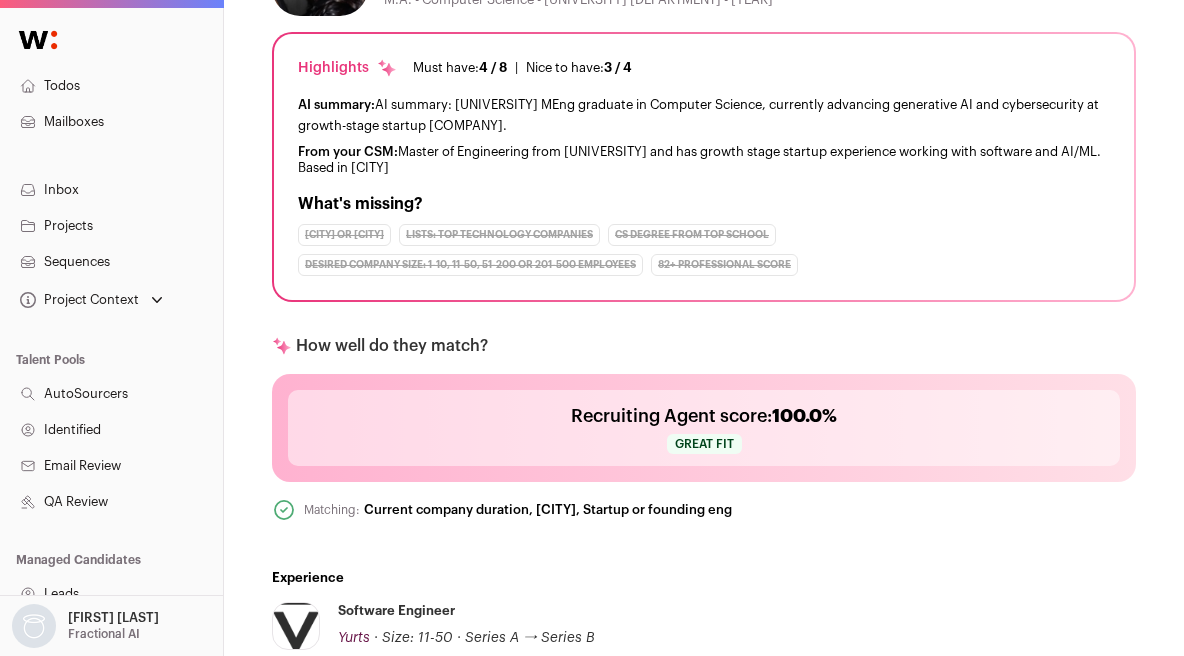 click on "AI summary: [UNIVERSITY] MEng graduate in Computer Science, currently advancing generative AI and cybersecurity at growth-stage startup [COMPANY]." at bounding box center (704, 115) 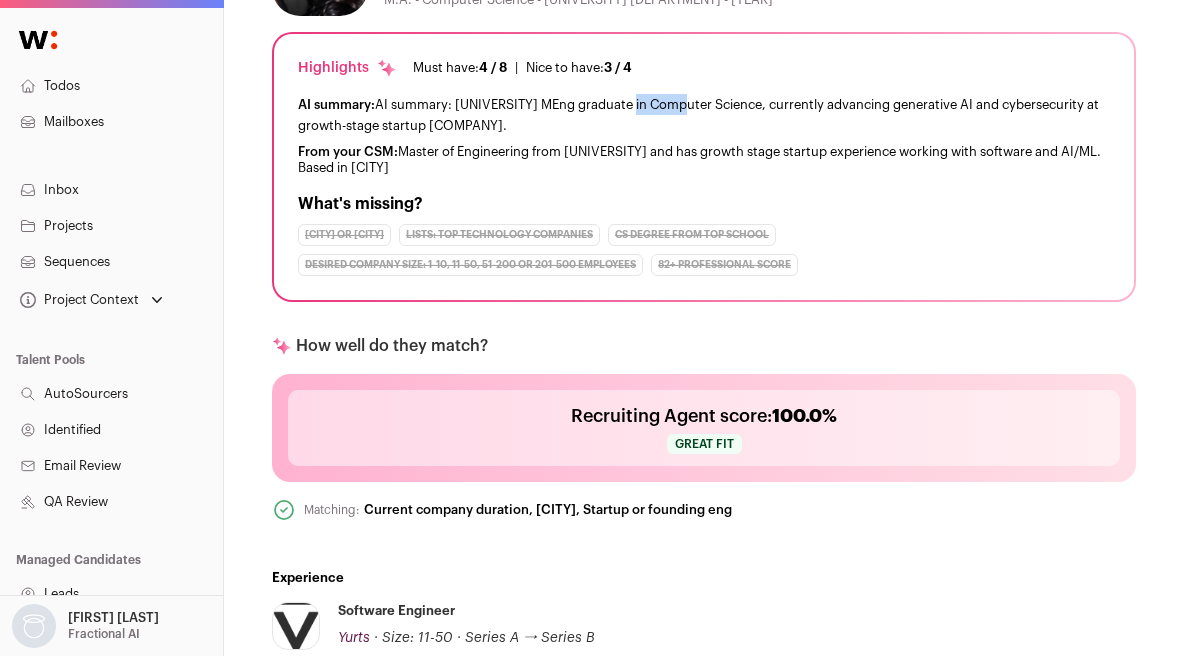 click on "AI summary: [UNIVERSITY] MEng graduate in Computer Science, currently advancing generative AI and cybersecurity at growth-stage startup [COMPANY]." at bounding box center [704, 115] 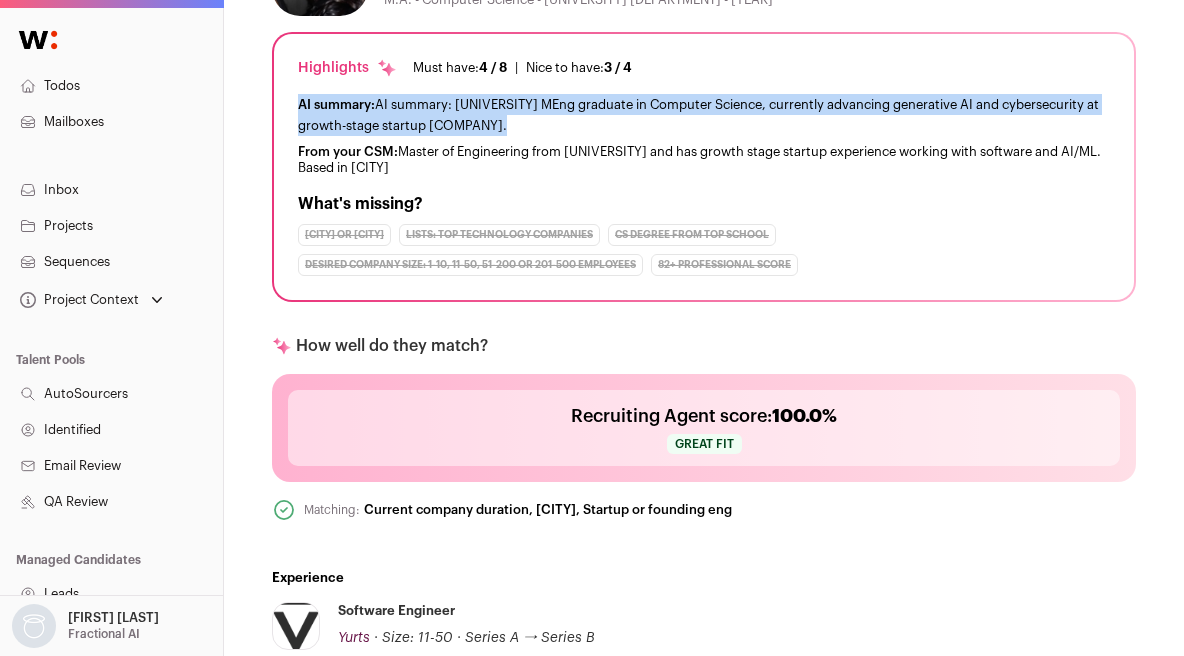 click on "AI summary: [UNIVERSITY] MEng graduate in Computer Science, currently advancing generative AI and cybersecurity at growth-stage startup [COMPANY]." at bounding box center [704, 115] 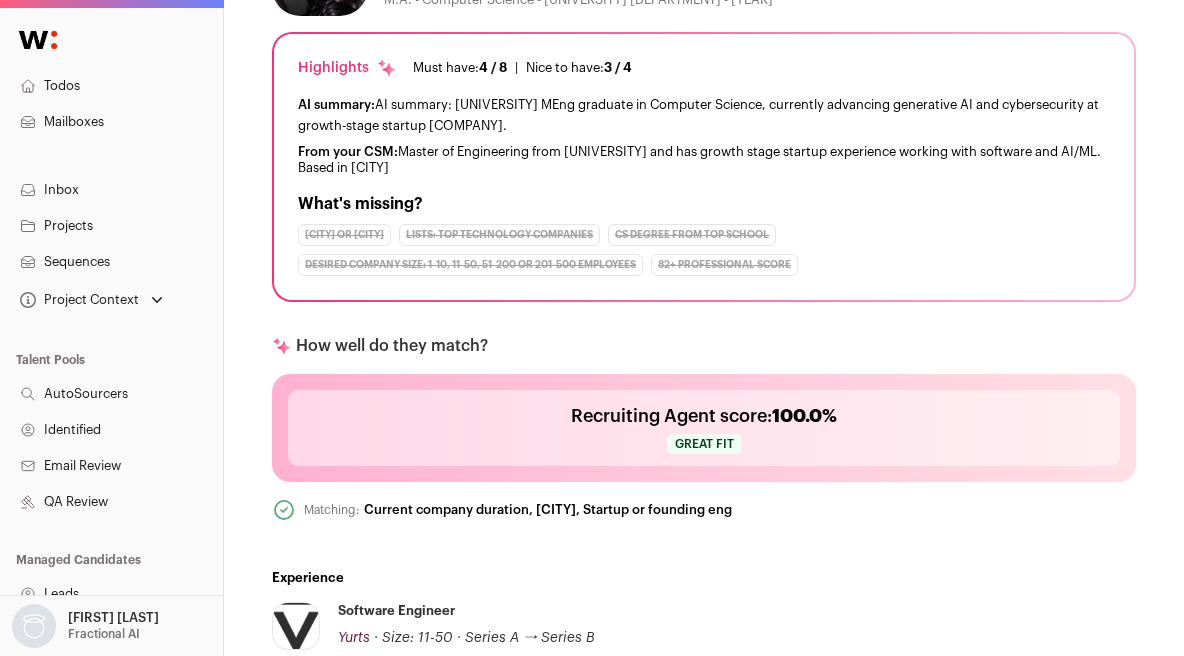 click on "From your CSM: Master of Engineering from [UNIVERSITY] and has growth stage startup experience working with software and AI/ML. Based in [CITY]" at bounding box center (704, 160) 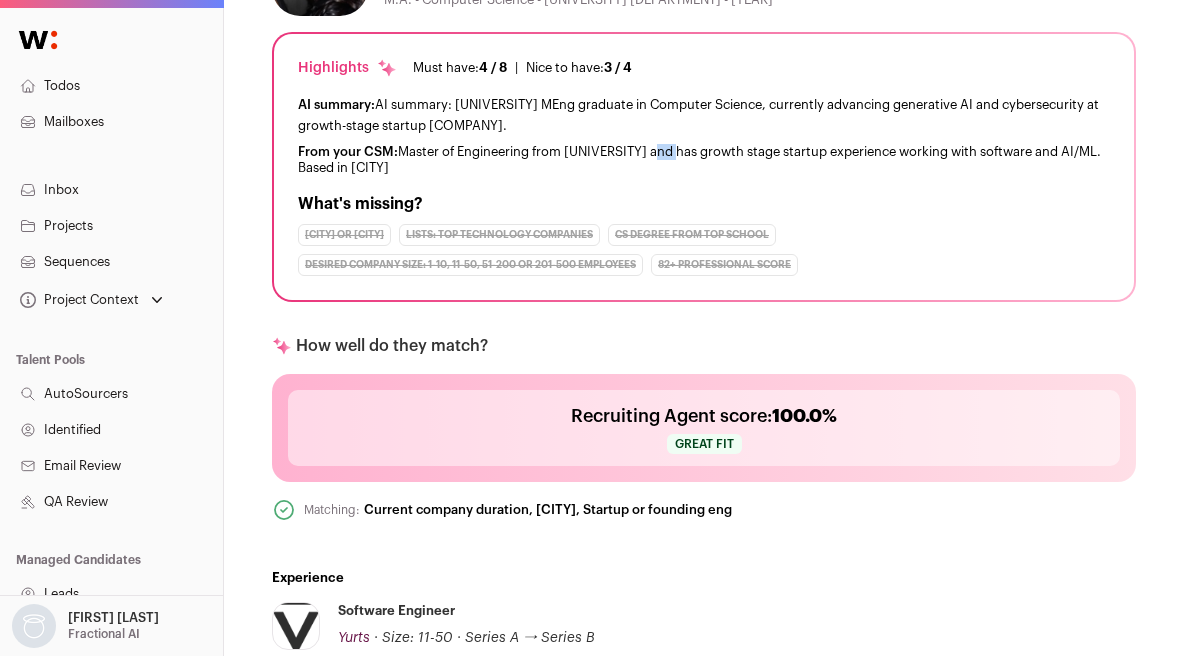 click on "From your CSM: Master of Engineering from [UNIVERSITY] and has growth stage startup experience working with software and AI/ML. Based in [CITY]" at bounding box center [704, 160] 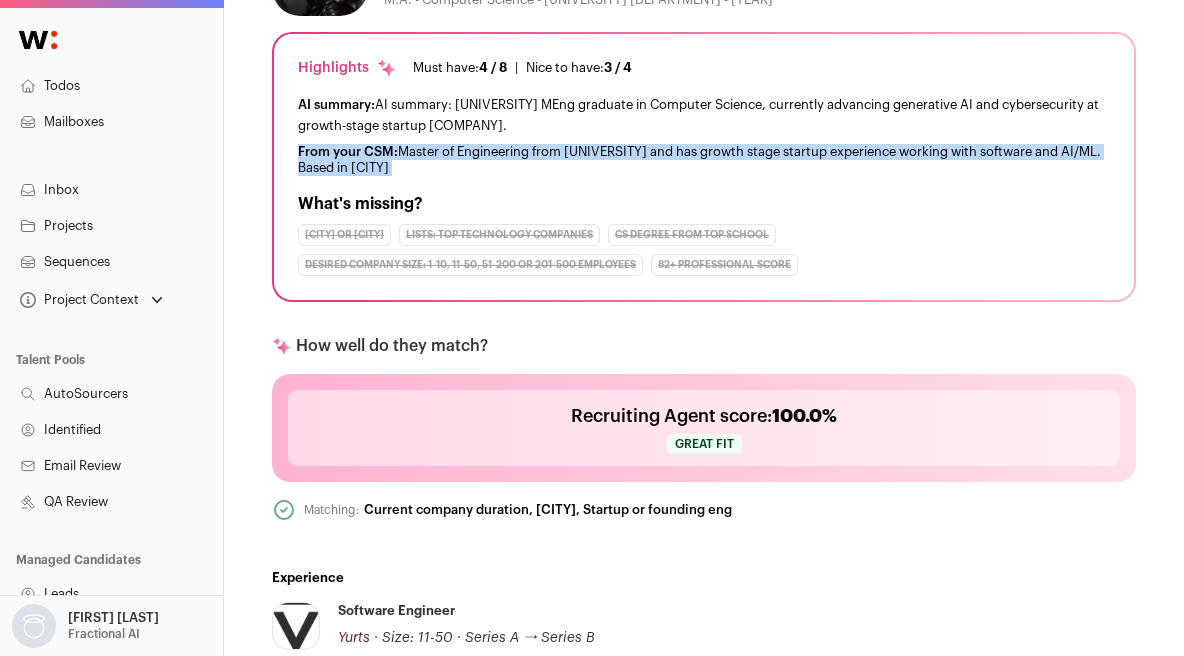 click on "From your CSM: Master of Engineering from [UNIVERSITY] and has growth stage startup experience working with software and AI/ML. Based in [CITY]" at bounding box center (704, 160) 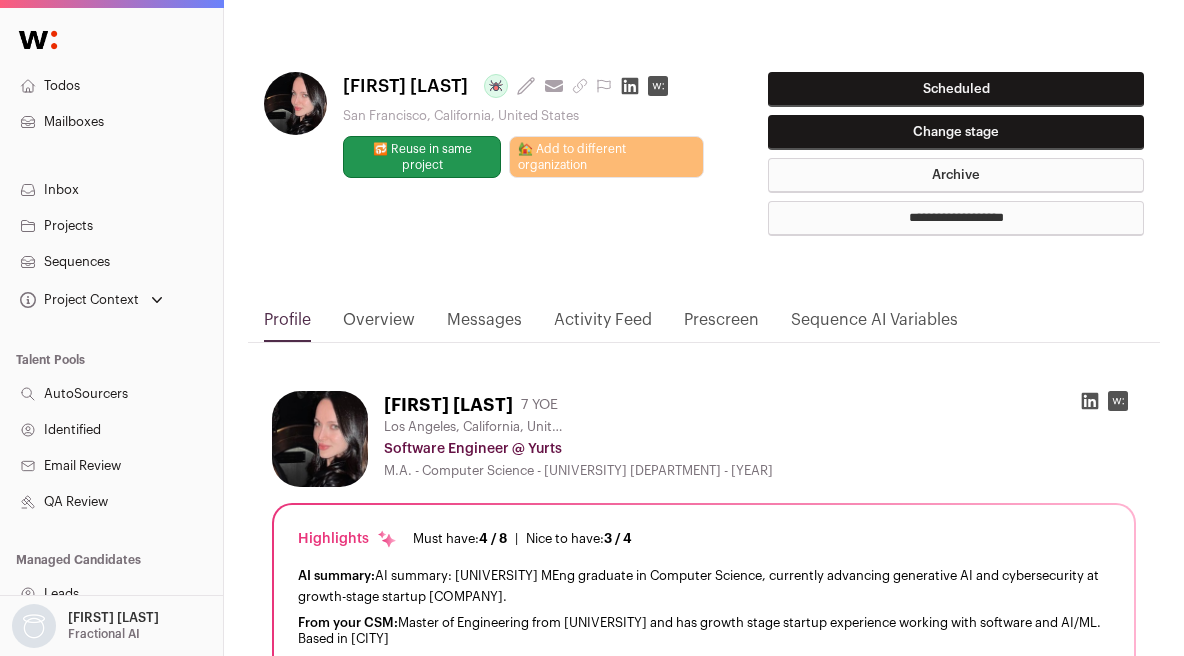 click on "**********" at bounding box center (704, 178) 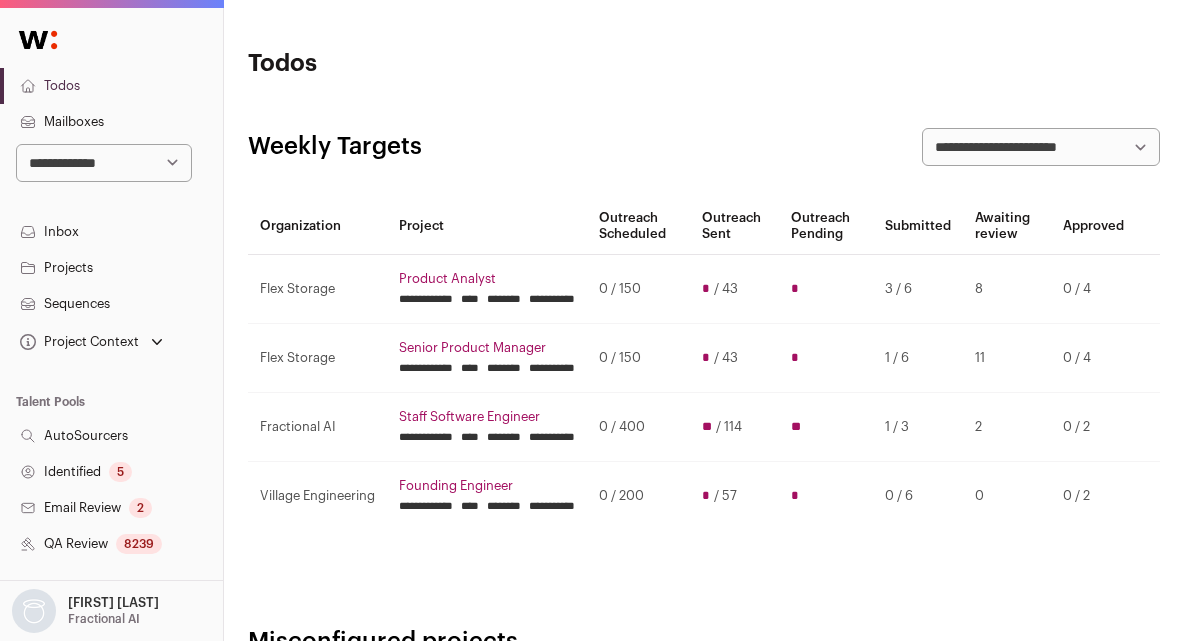 scroll, scrollTop: 0, scrollLeft: 0, axis: both 